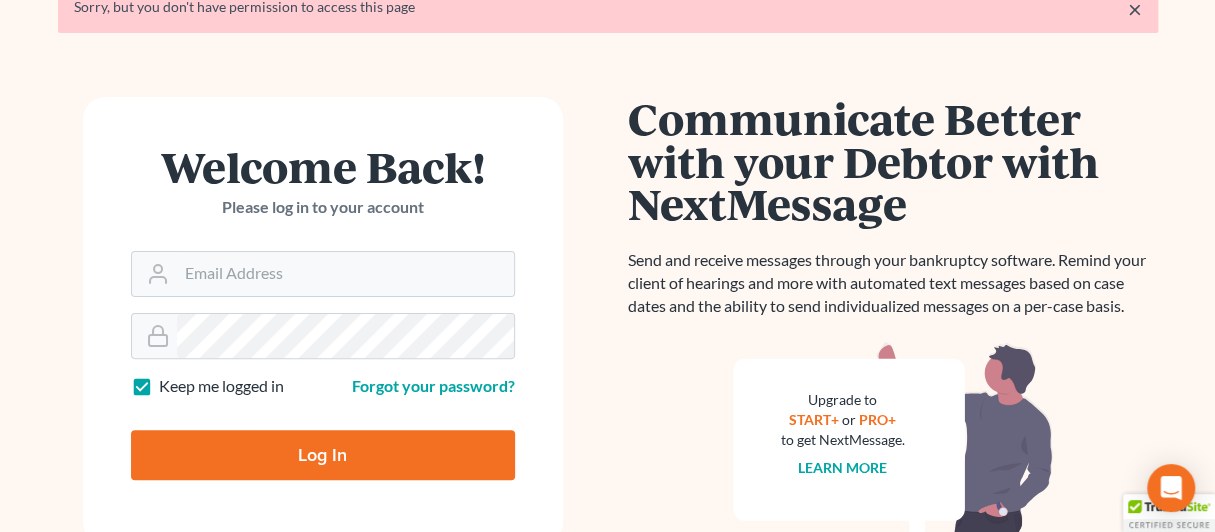 scroll, scrollTop: 168, scrollLeft: 0, axis: vertical 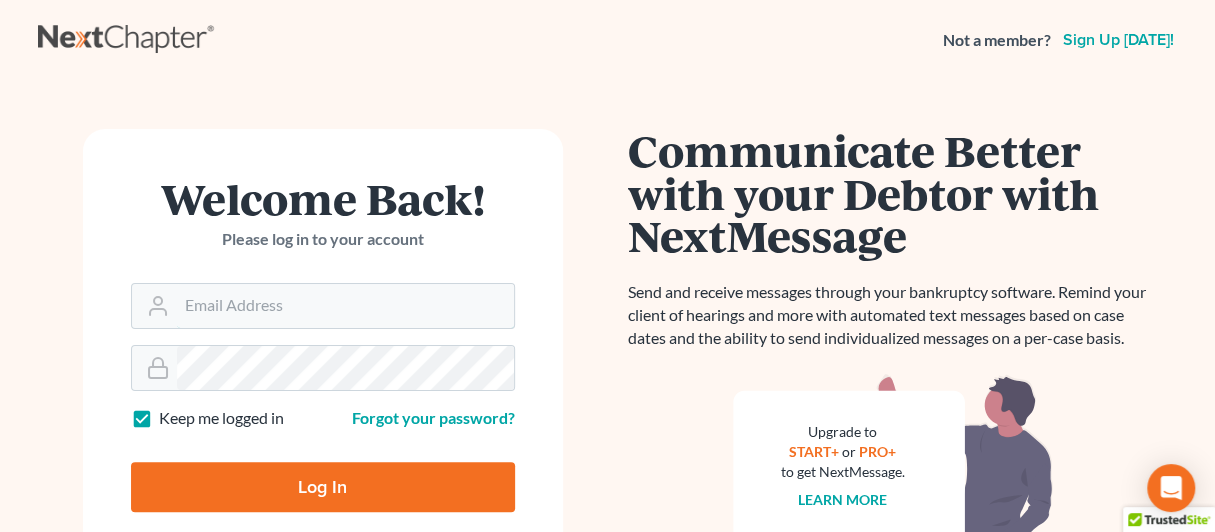 type on "lpierce.blp@comcast.net" 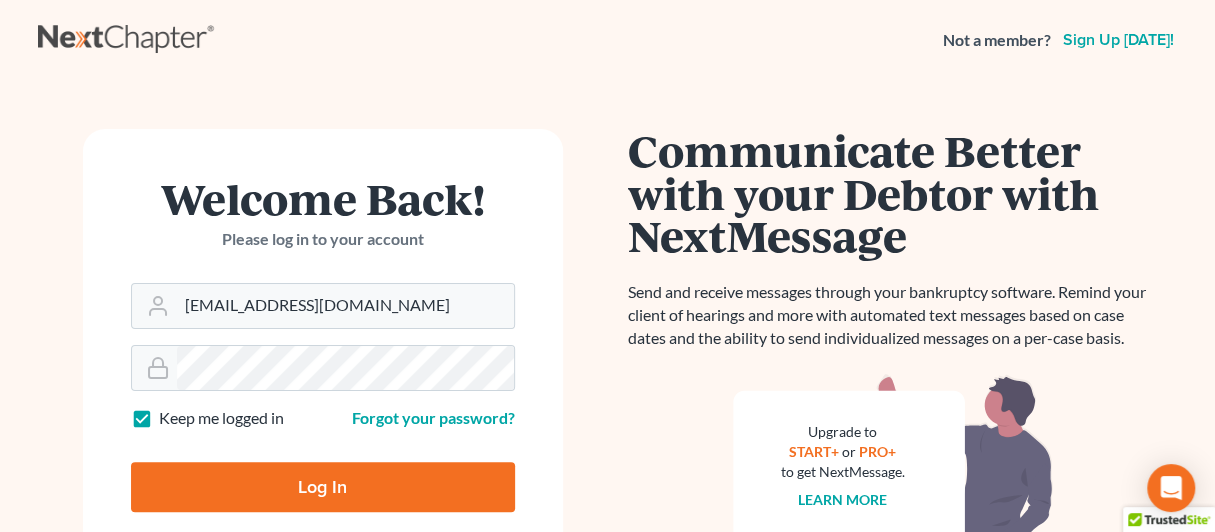 click on "Log In" at bounding box center (323, 487) 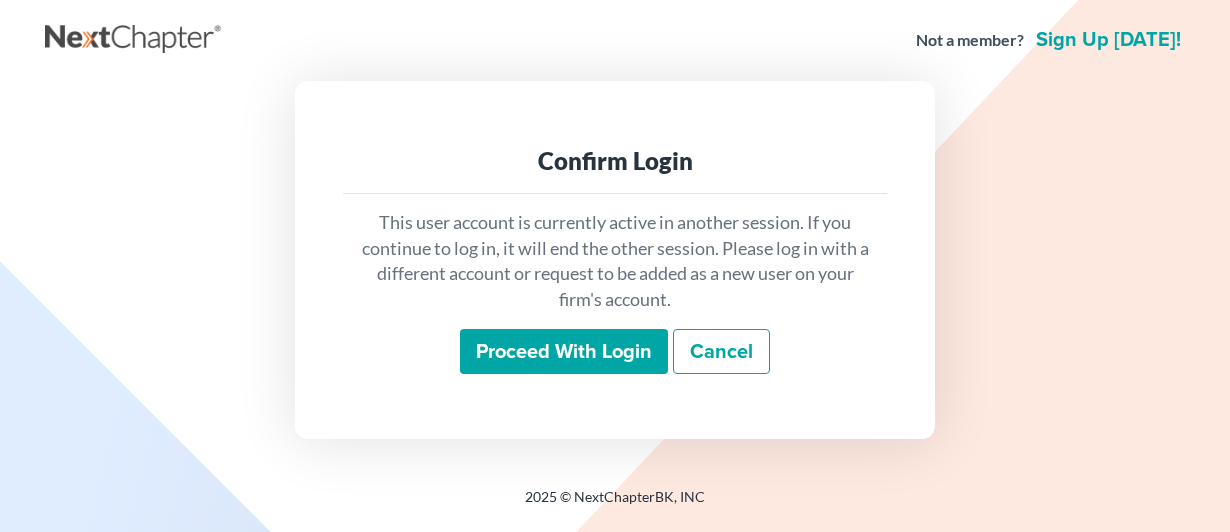 scroll, scrollTop: 0, scrollLeft: 0, axis: both 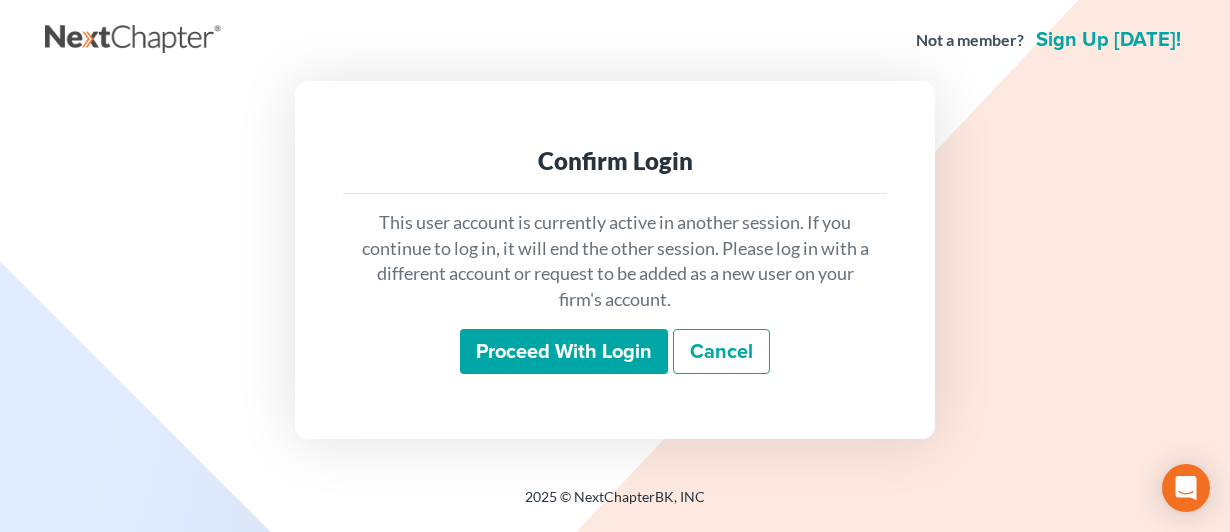 click on "Proceed with login" at bounding box center (564, 352) 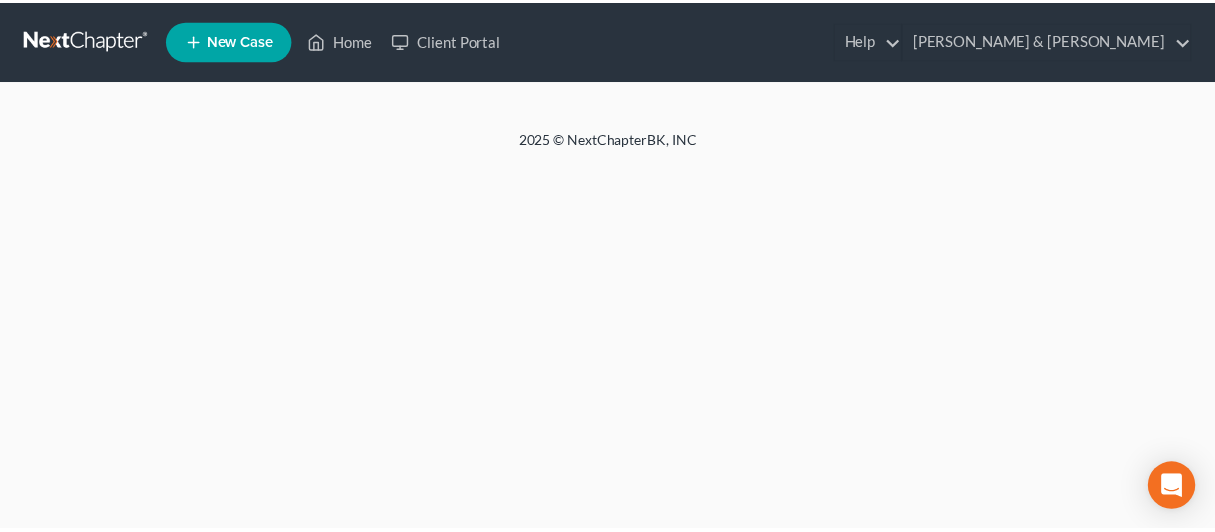 scroll, scrollTop: 0, scrollLeft: 0, axis: both 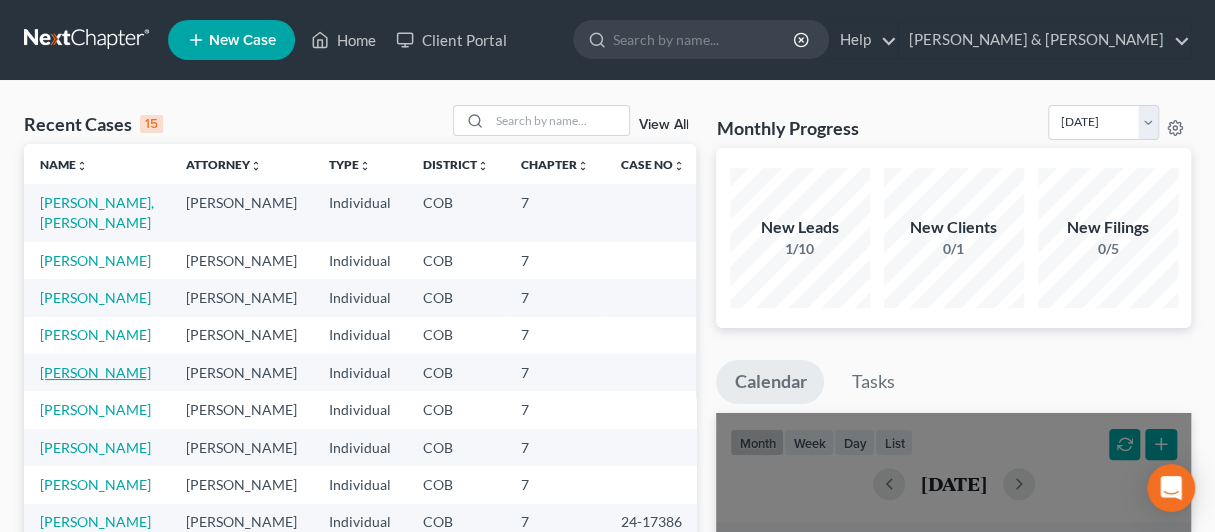 click on "[PERSON_NAME]" at bounding box center [95, 372] 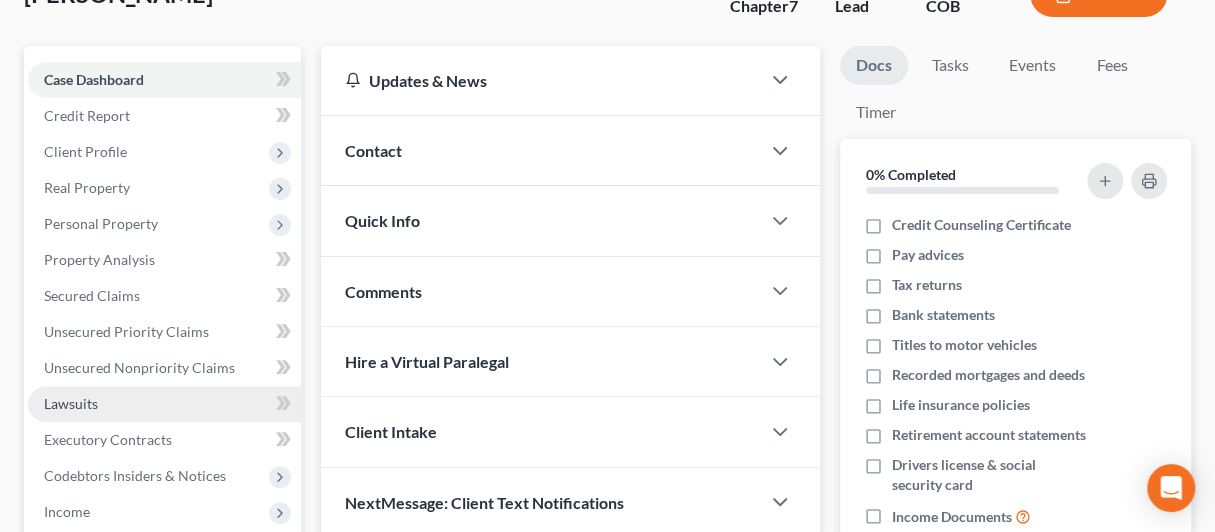 scroll, scrollTop: 200, scrollLeft: 0, axis: vertical 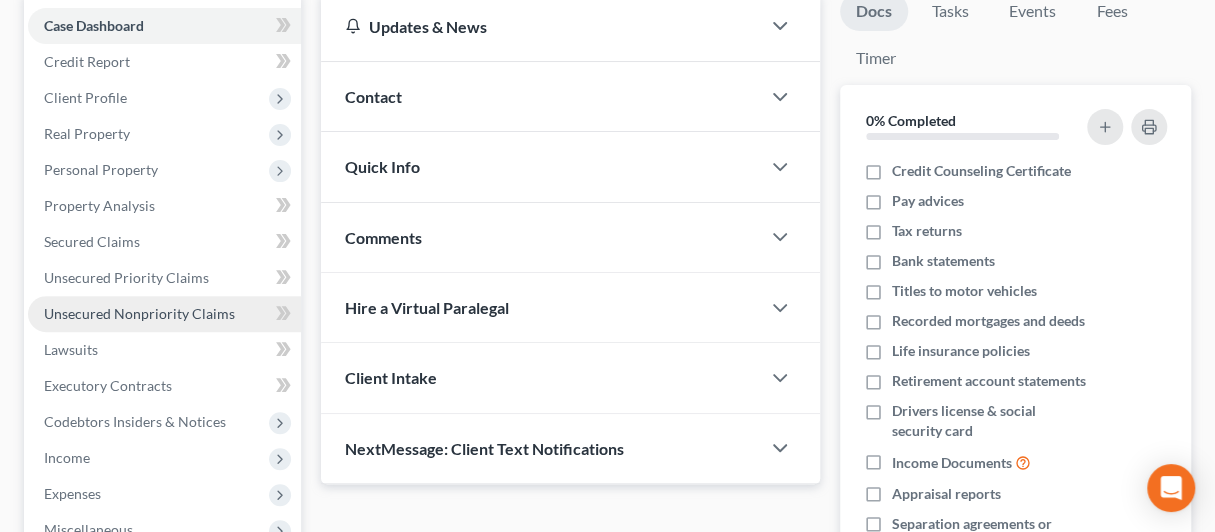 click on "Unsecured Nonpriority Claims" at bounding box center [139, 313] 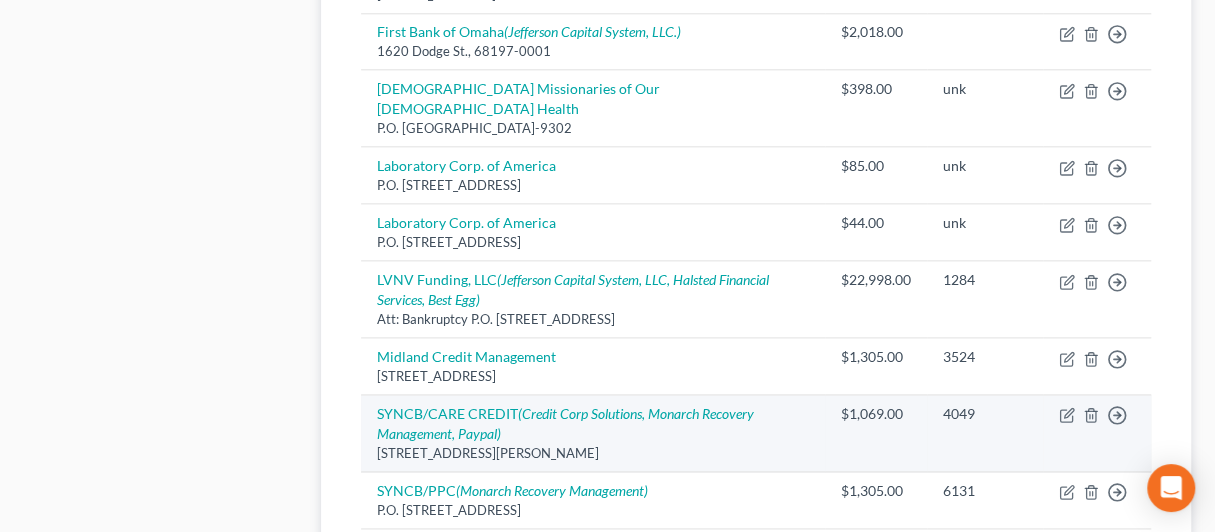 scroll, scrollTop: 300, scrollLeft: 0, axis: vertical 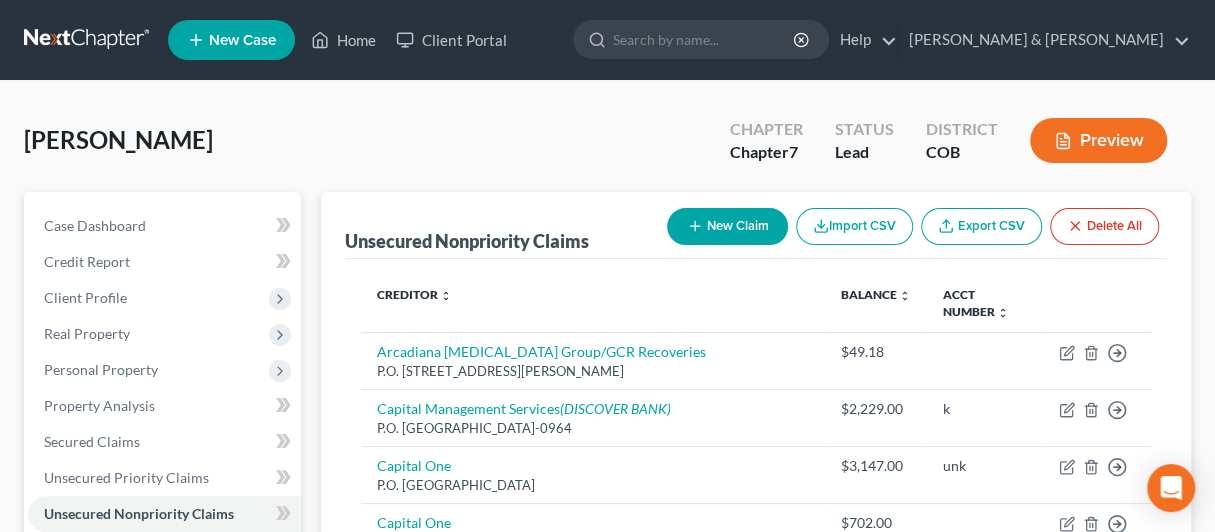 click on "New Claim" at bounding box center [727, 226] 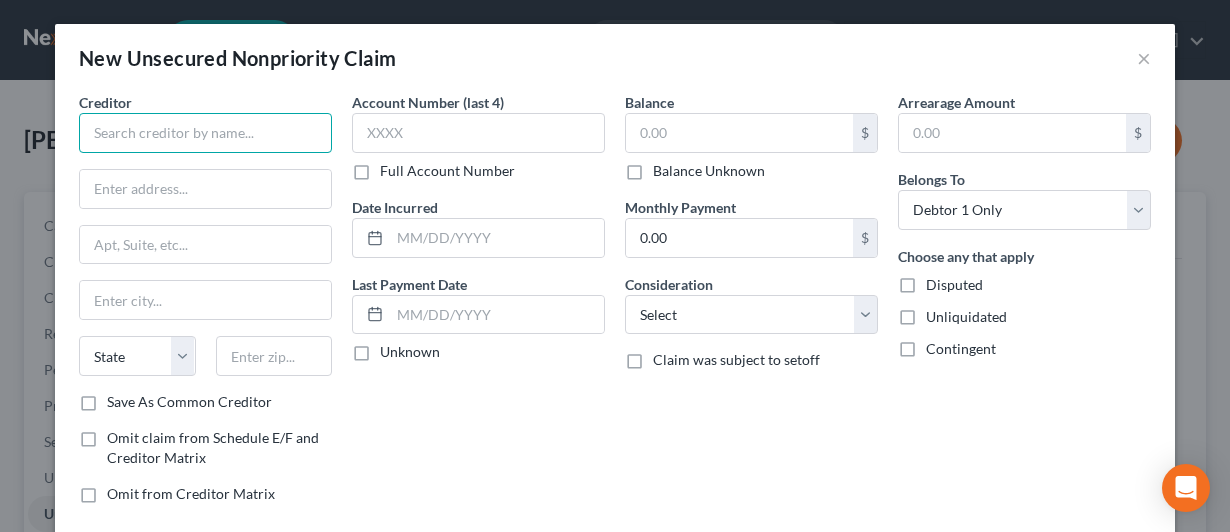 click at bounding box center (205, 133) 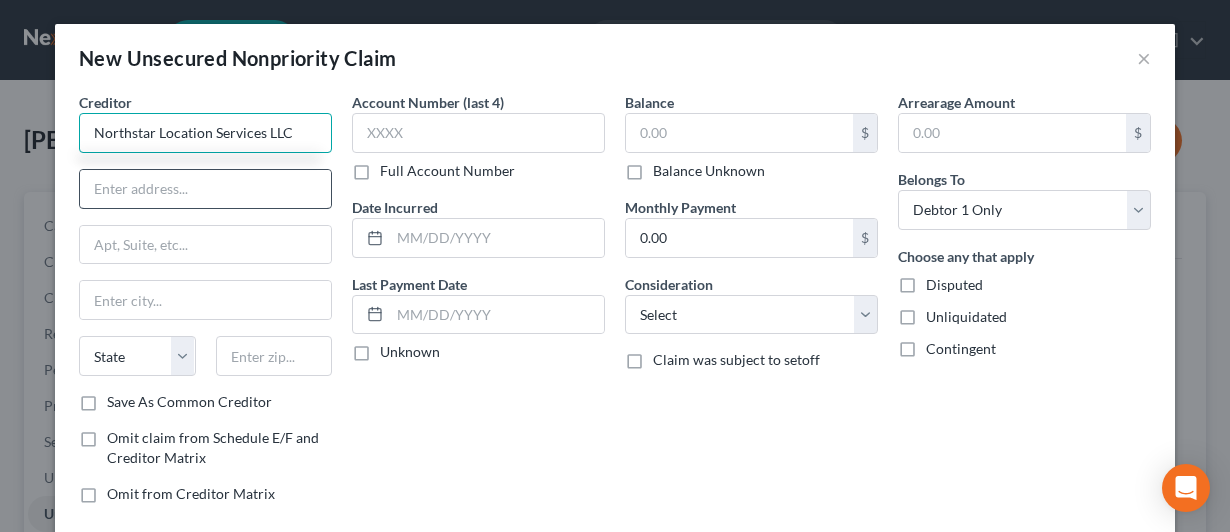 type on "Northstar Location Services LLC" 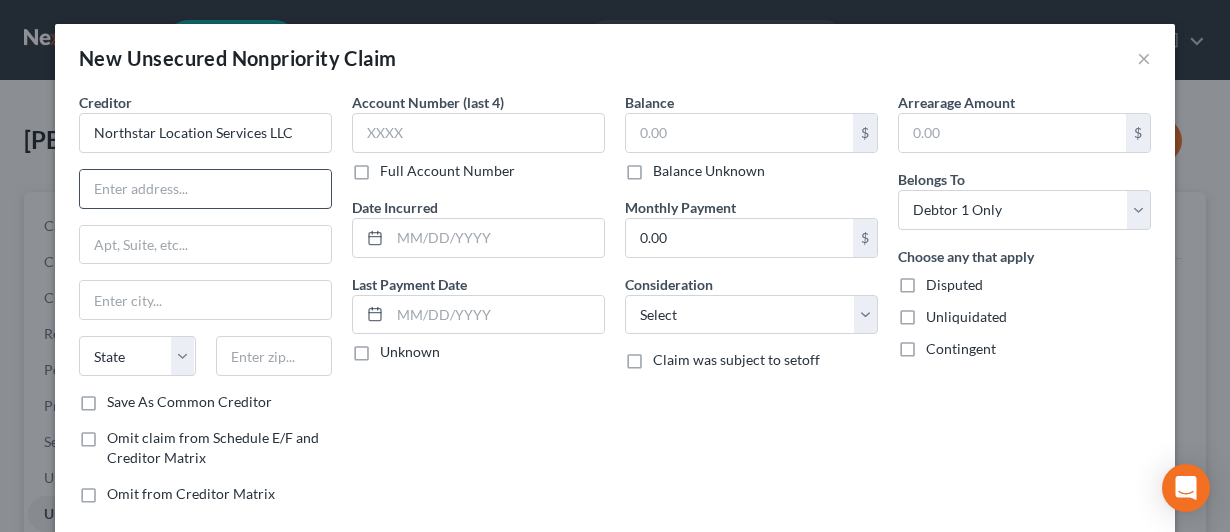 click at bounding box center (205, 189) 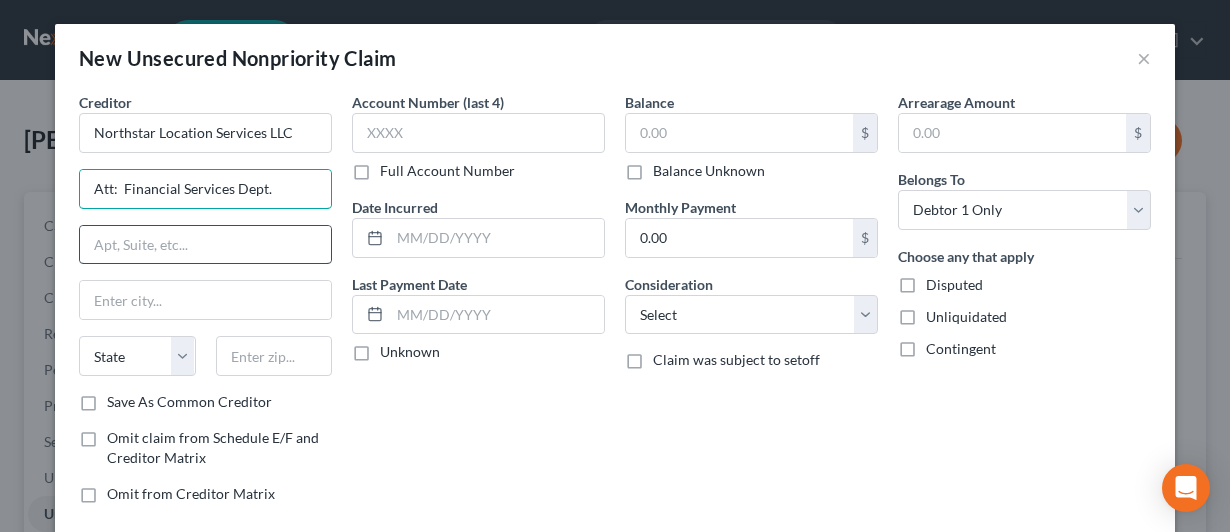 type on "Att:  Financial Services Dept." 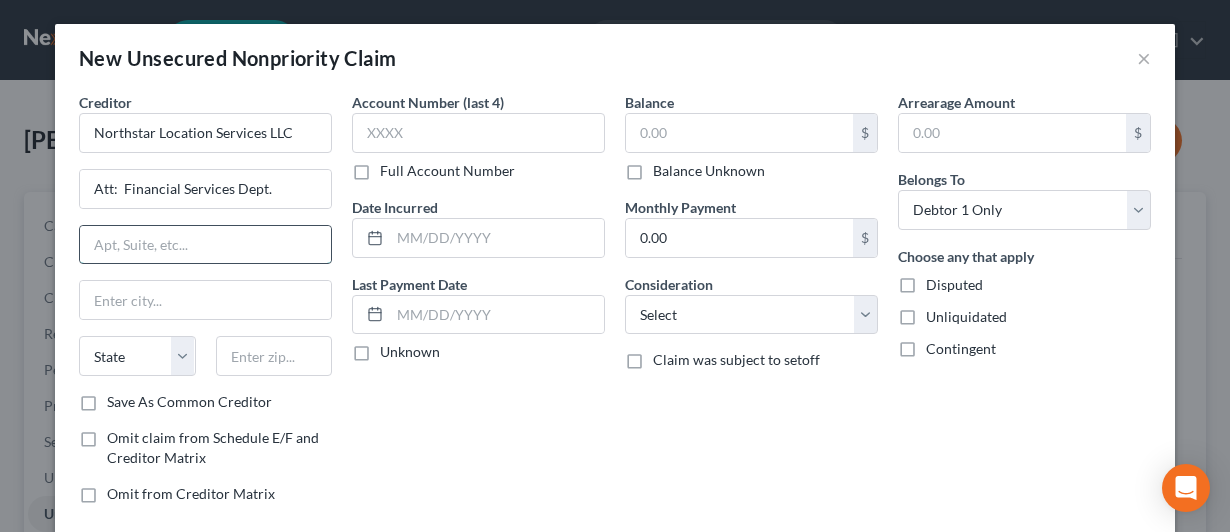 click at bounding box center (205, 245) 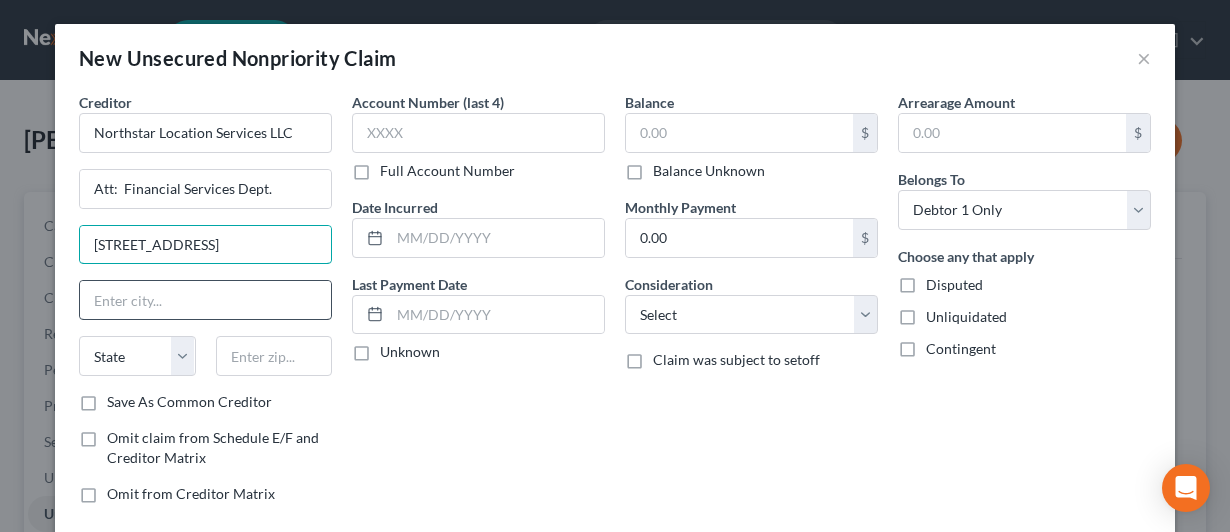 type on "[STREET_ADDRESS]" 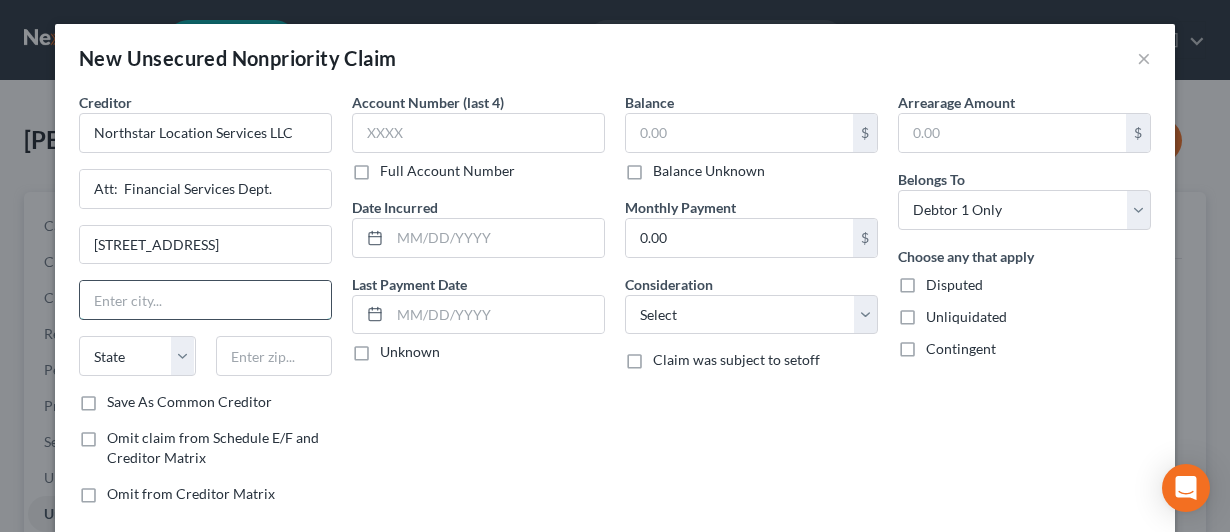 click at bounding box center (205, 300) 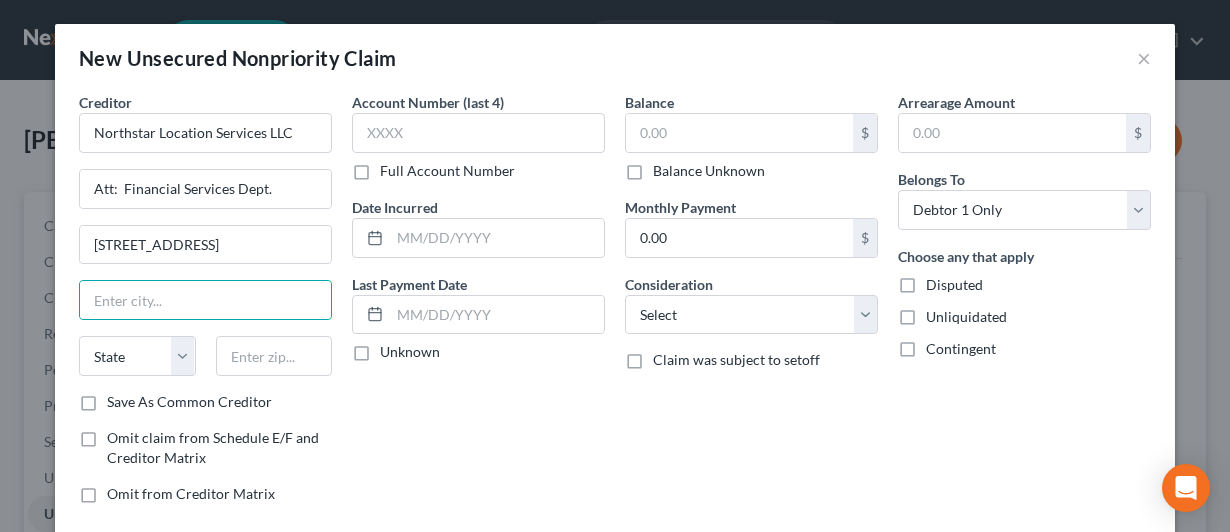 click on "Account Number (last 4)
Full Account Number
Date Incurred         Last Payment Date         Unknown" at bounding box center (478, 306) 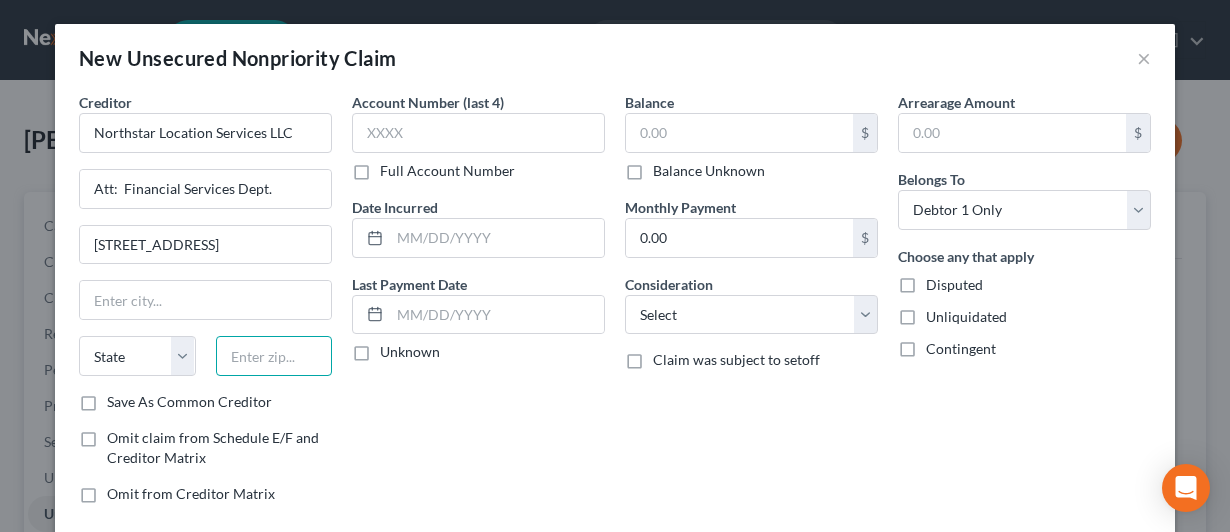 click at bounding box center [274, 356] 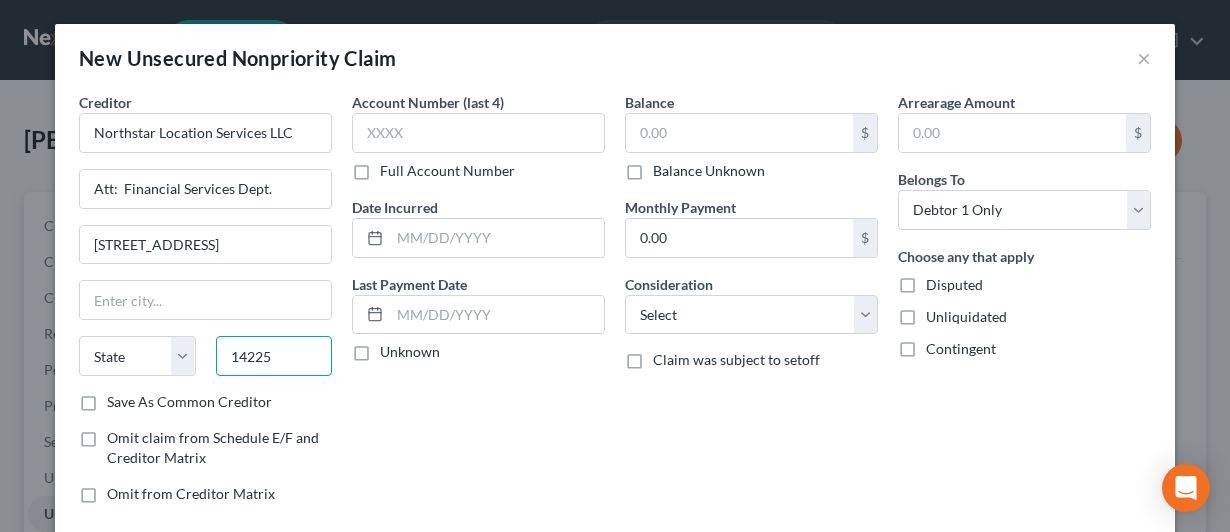 type on "14225" 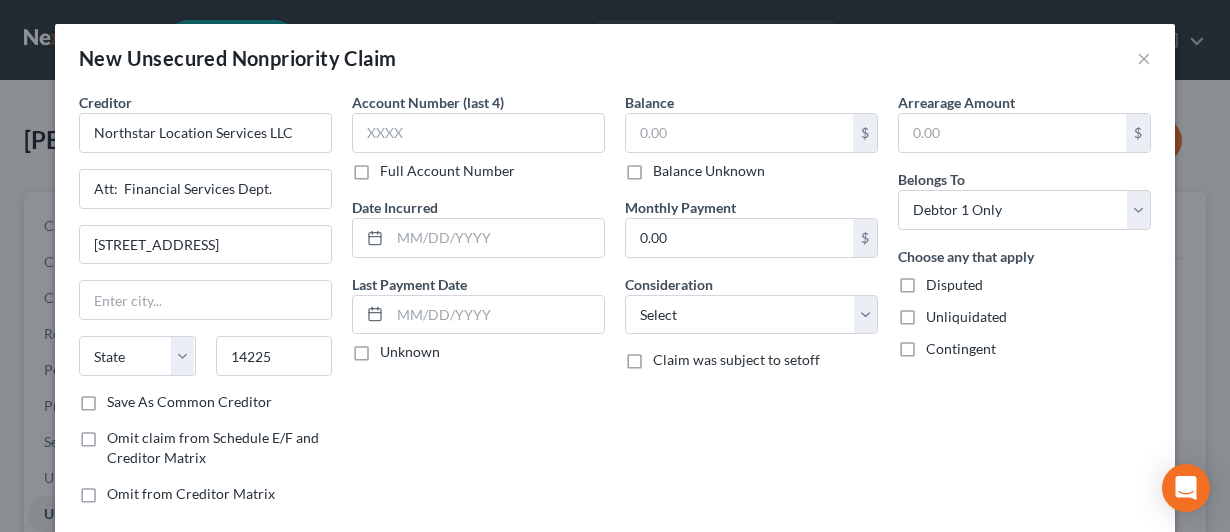 click on "Account Number (last 4)
Full Account Number
Date Incurred         Last Payment Date         Unknown" at bounding box center [478, 306] 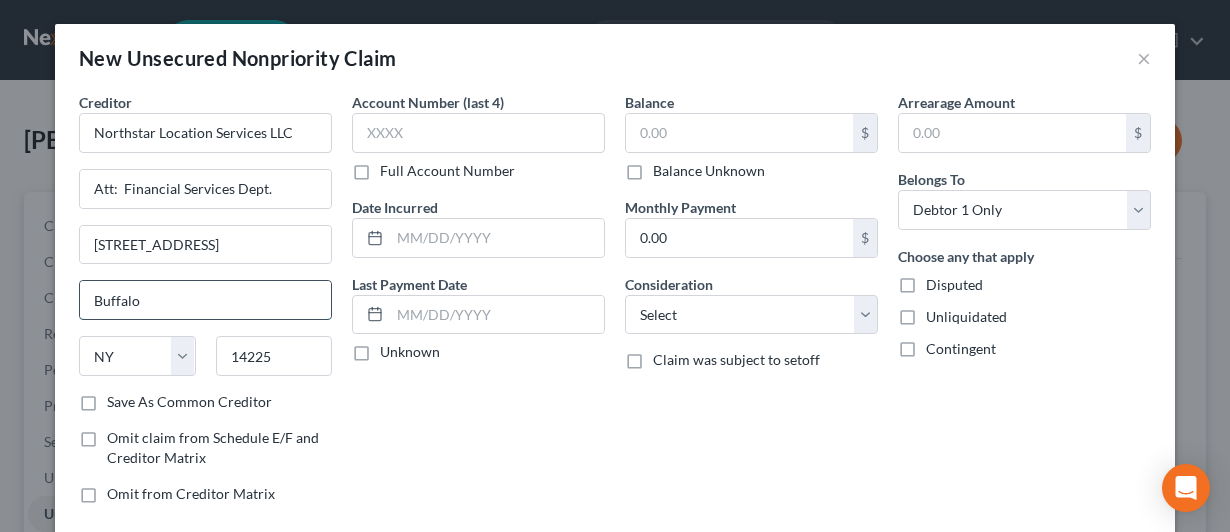 click on "Buffalo" at bounding box center (205, 300) 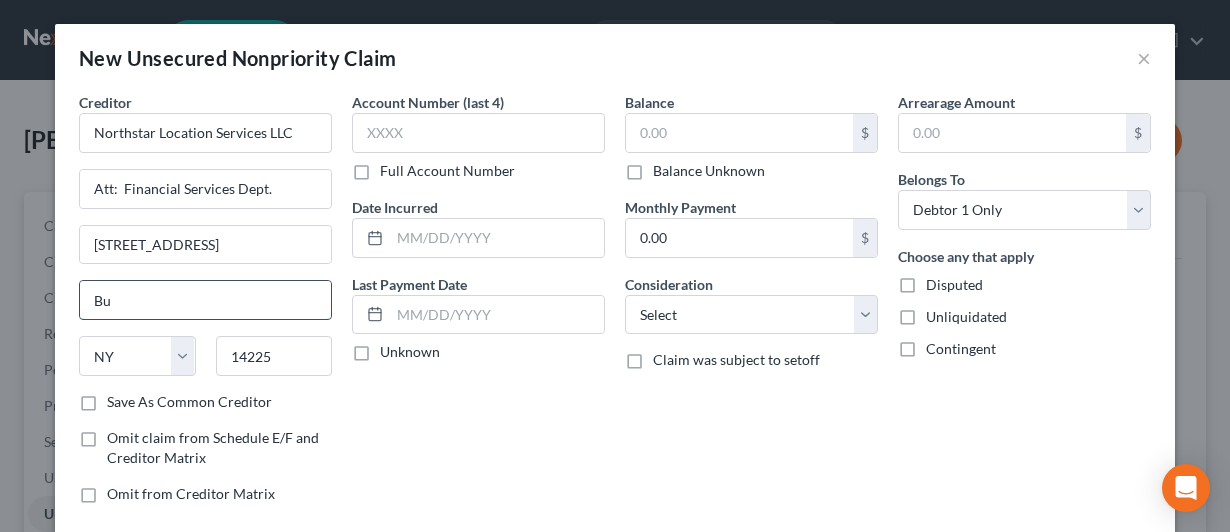 type on "B" 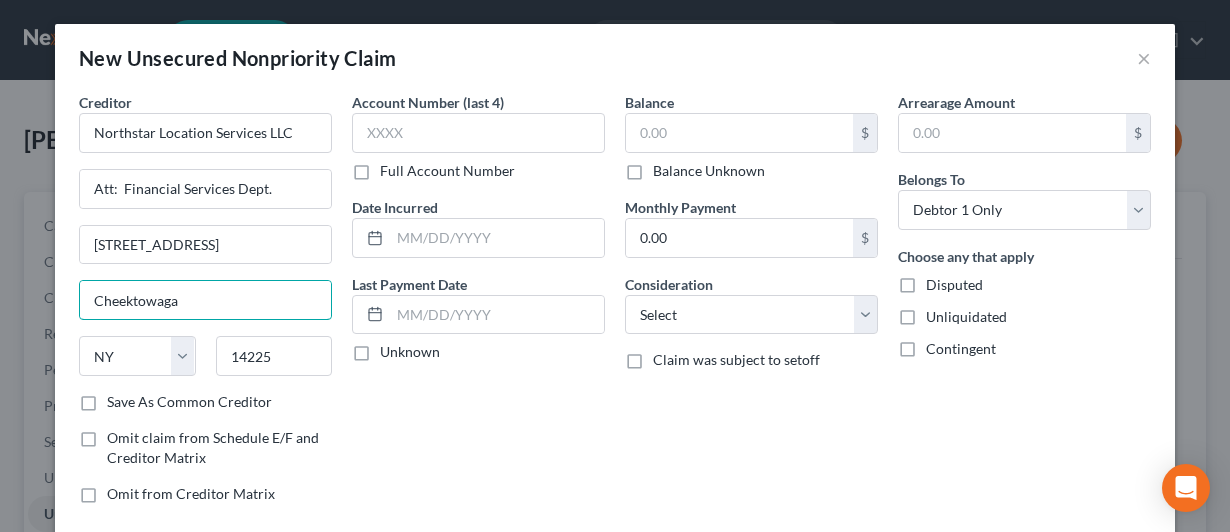type on "Cheektowaga" 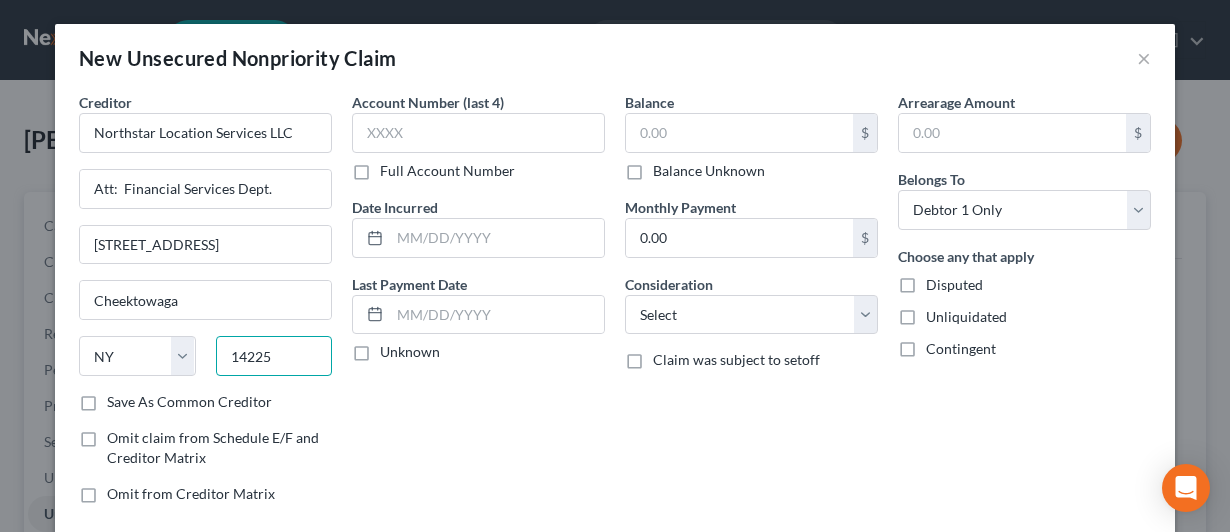 drag, startPoint x: 262, startPoint y: 358, endPoint x: 382, endPoint y: 403, distance: 128.16005 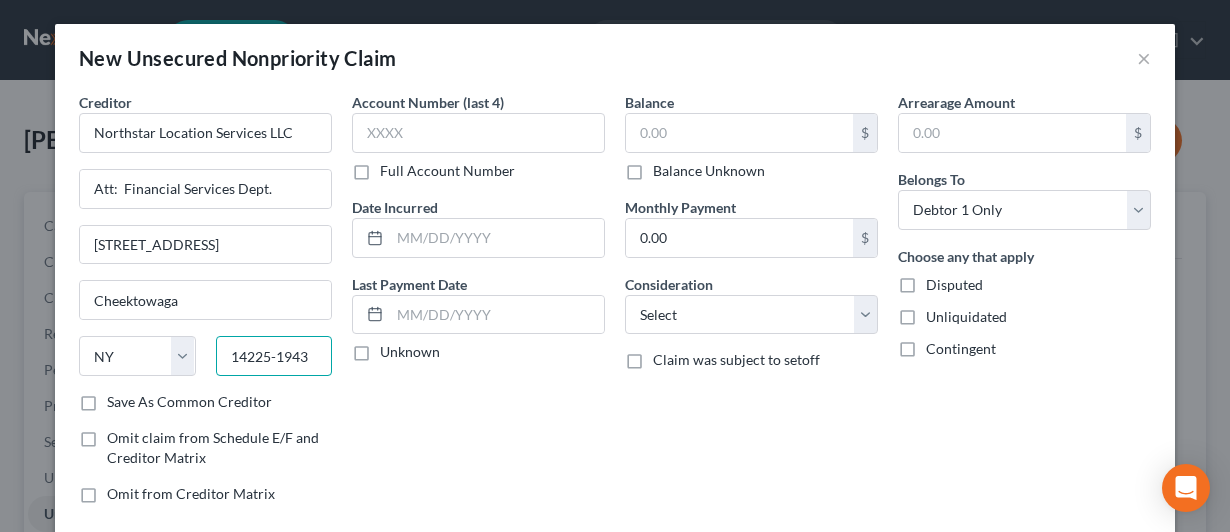 type on "14225-1943" 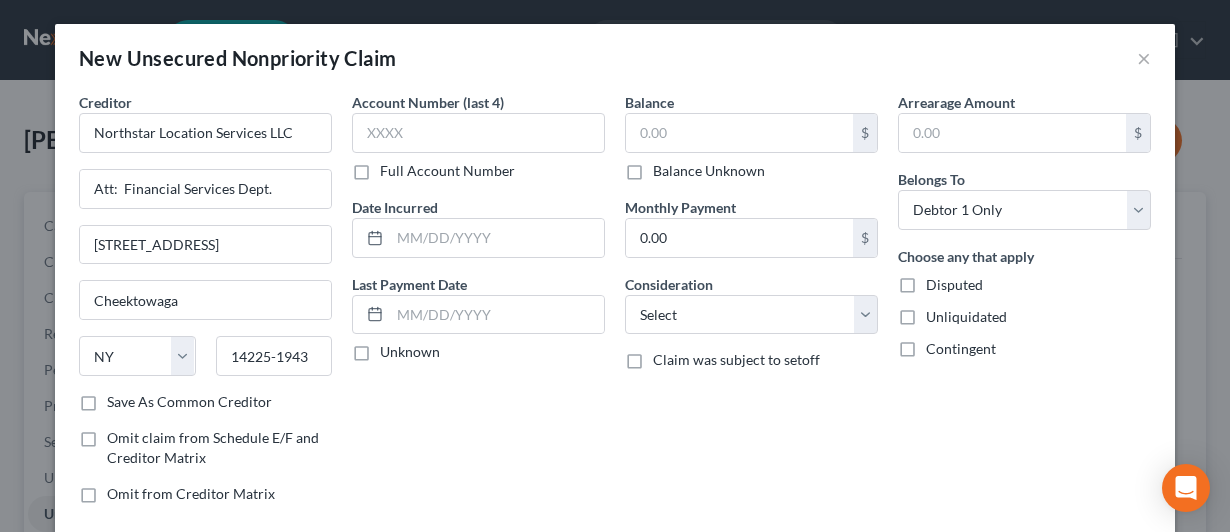 click on "Account Number (last 4)
Full Account Number
Date Incurred         Last Payment Date         Unknown" at bounding box center (478, 306) 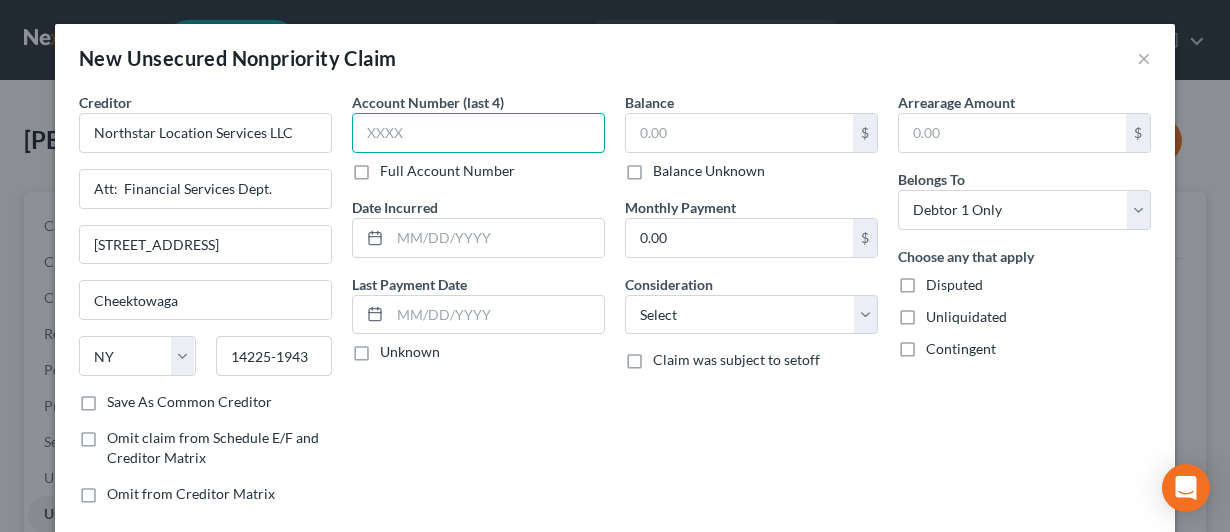 click at bounding box center [478, 133] 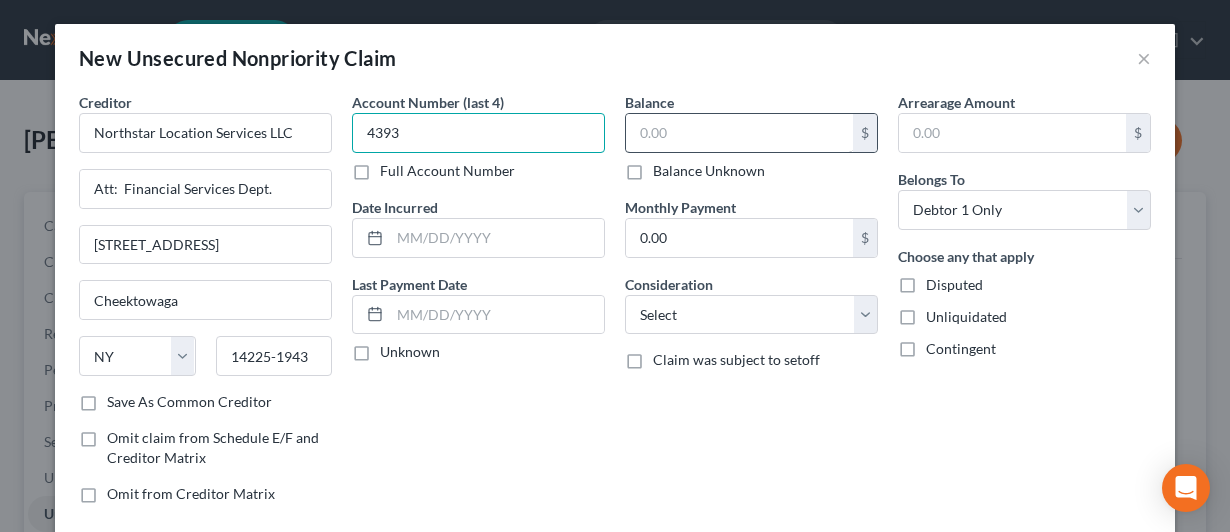 type on "4393" 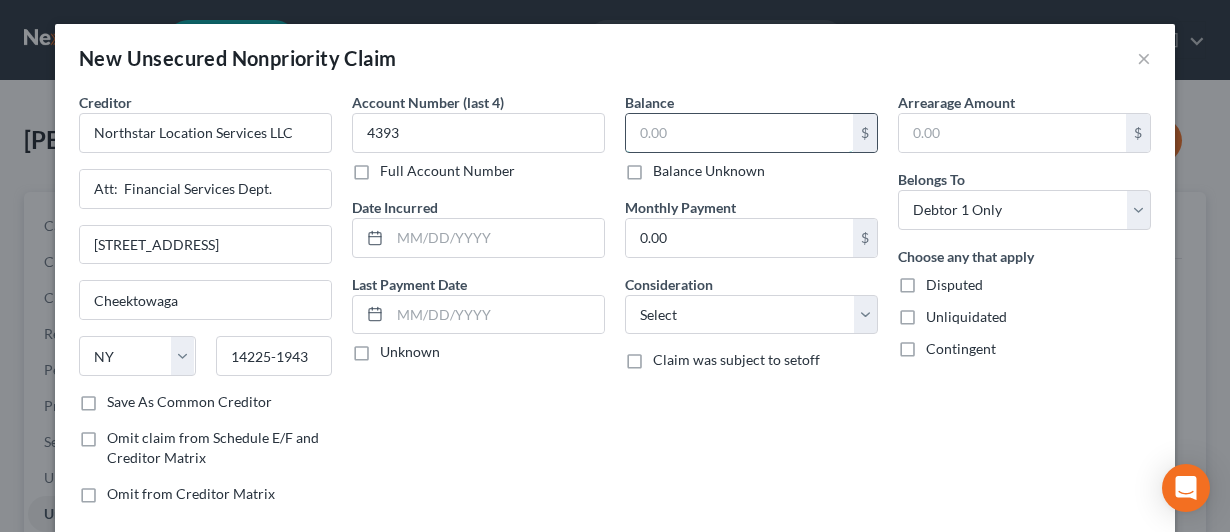click at bounding box center (739, 133) 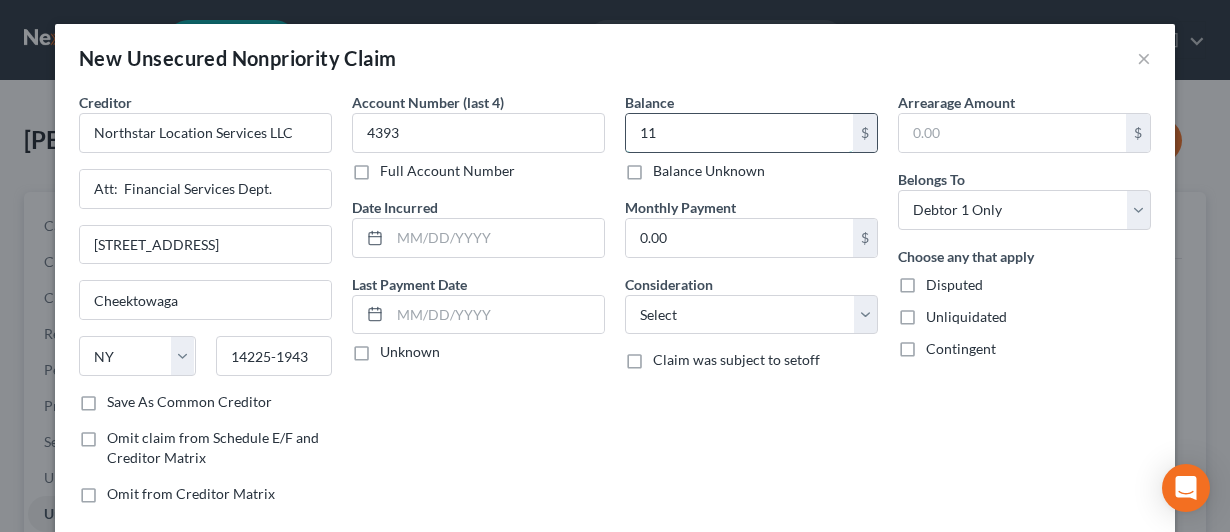 type on "1" 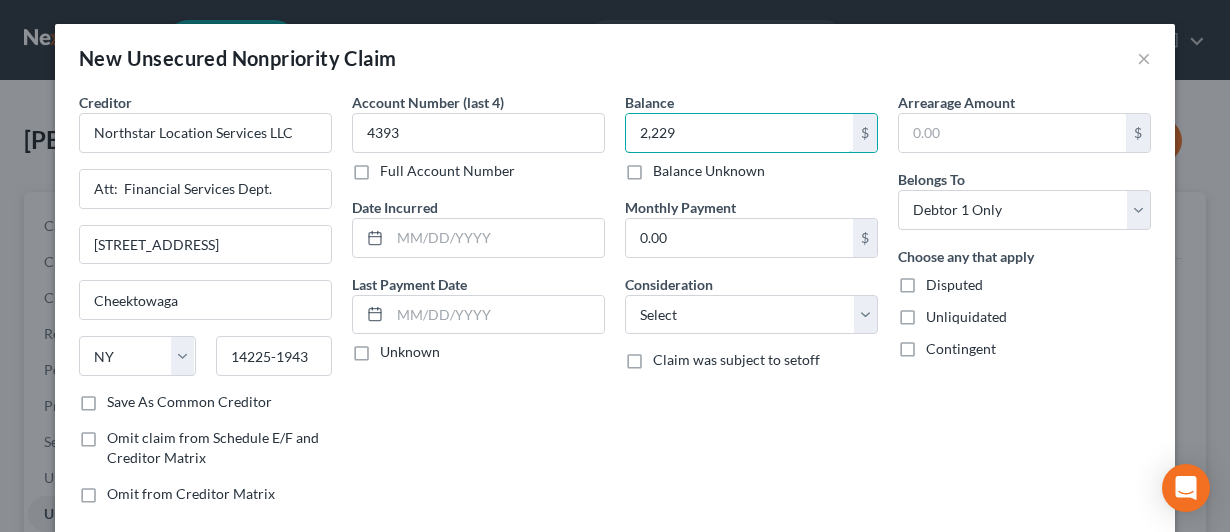 type on "2,229" 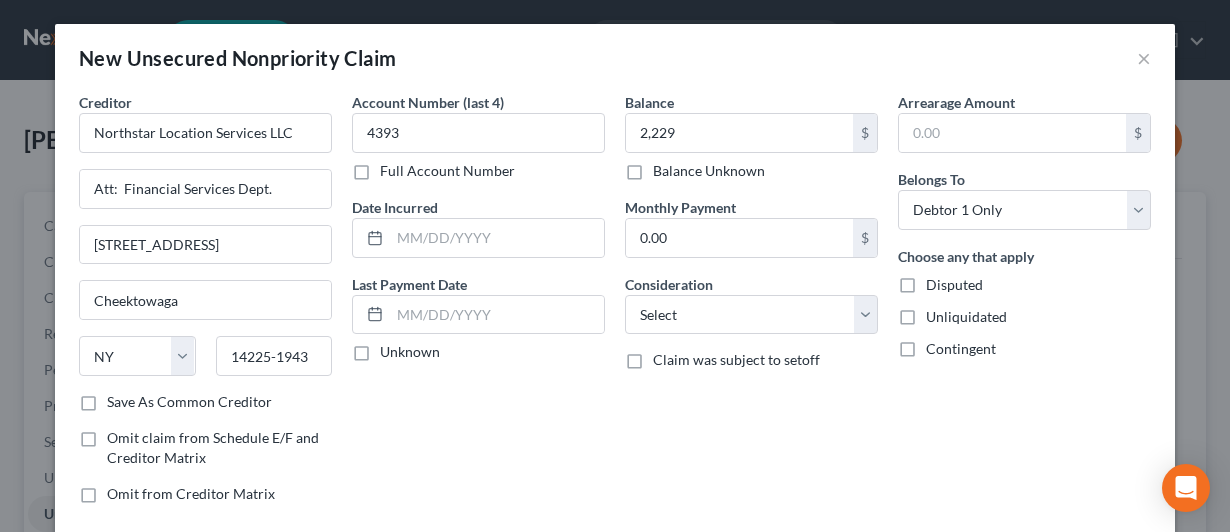 click on "Account Number (last 4)
4393
Full Account Number
Date Incurred         Last Payment Date         Unknown" at bounding box center (478, 306) 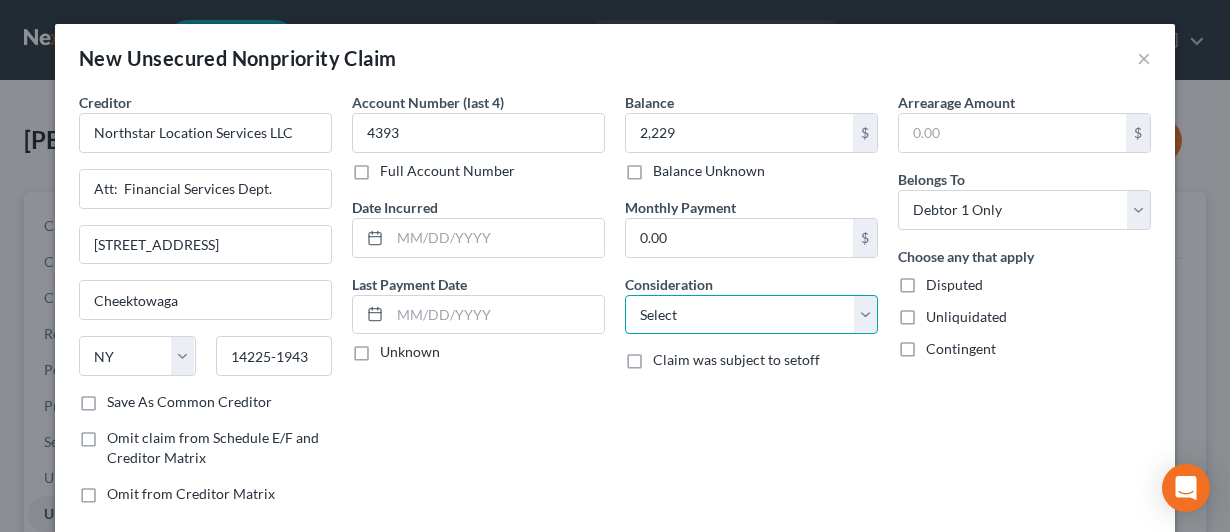 click on "Select Cable / Satellite Services Collection Agency Credit Card Debt Debt Counseling / Attorneys Deficiency Balance Domestic Support Obligations Home / Car Repairs Income Taxes Judgment Liens Medical Services Monies Loaned / Advanced Mortgage Obligation From Divorce Or Separation Obligation To Pensions Other Overdrawn Bank Account Promised To Help Pay Creditors Student Loans Suppliers And Vendors Telephone / Internet Services Utility Services" at bounding box center (751, 315) 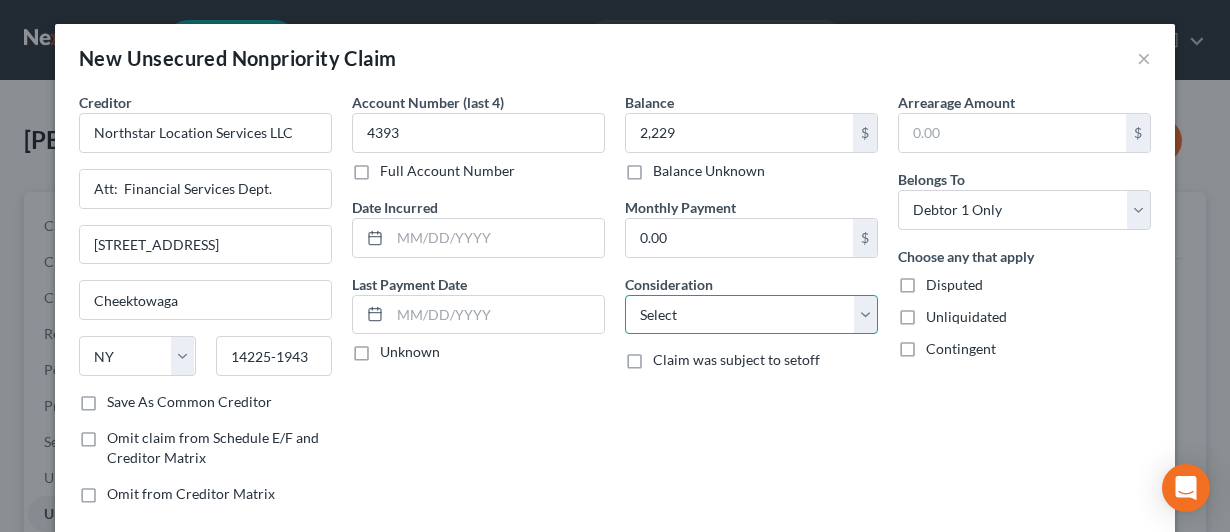select on "1" 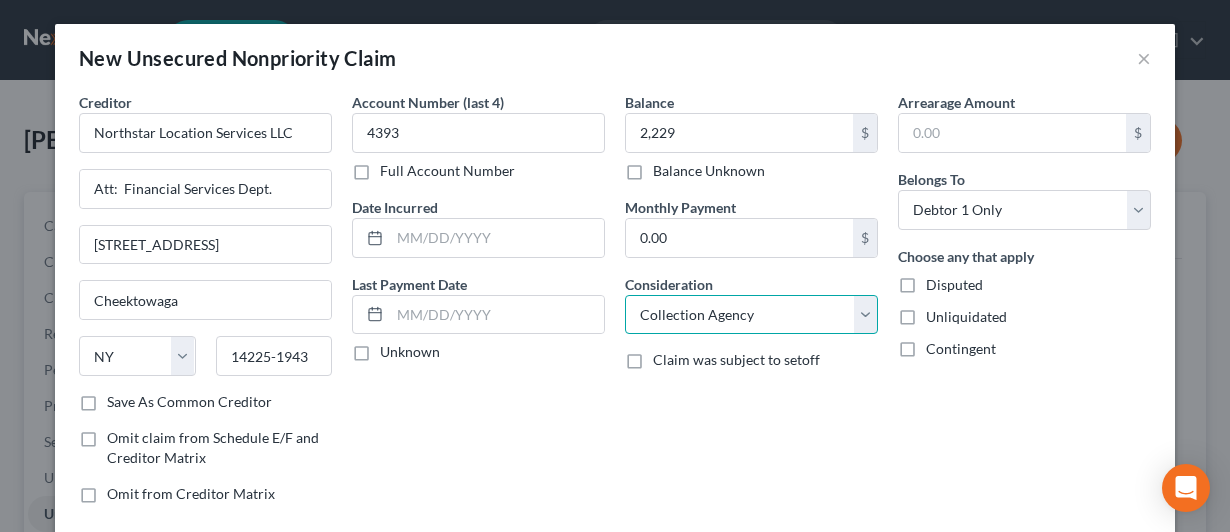 click on "Select Cable / Satellite Services Collection Agency Credit Card Debt Debt Counseling / Attorneys Deficiency Balance Domestic Support Obligations Home / Car Repairs Income Taxes Judgment Liens Medical Services Monies Loaned / Advanced Mortgage Obligation From Divorce Or Separation Obligation To Pensions Other Overdrawn Bank Account Promised To Help Pay Creditors Student Loans Suppliers And Vendors Telephone / Internet Services Utility Services" at bounding box center [751, 315] 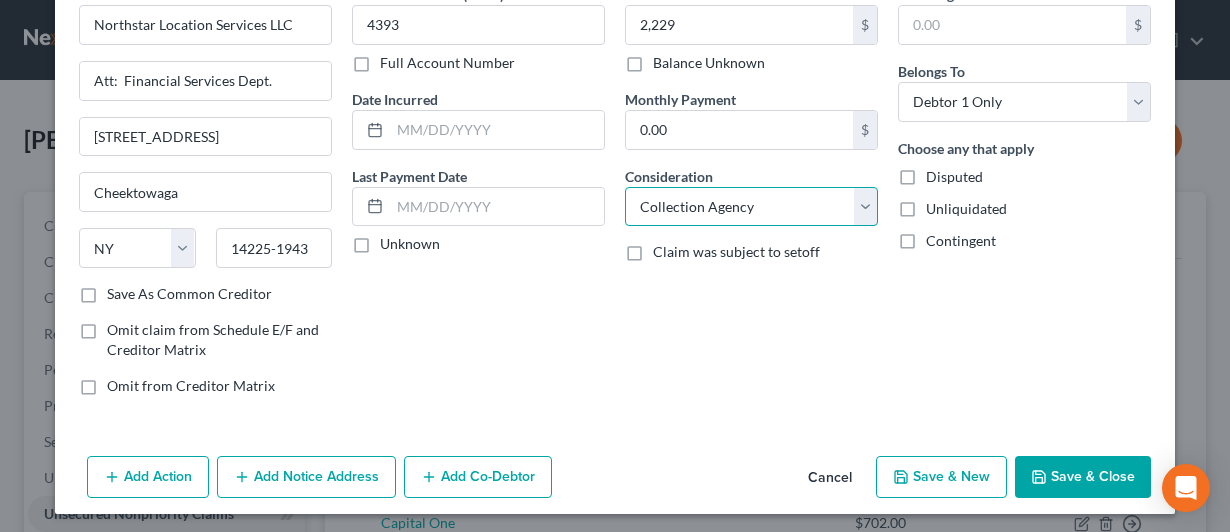 scroll, scrollTop: 110, scrollLeft: 0, axis: vertical 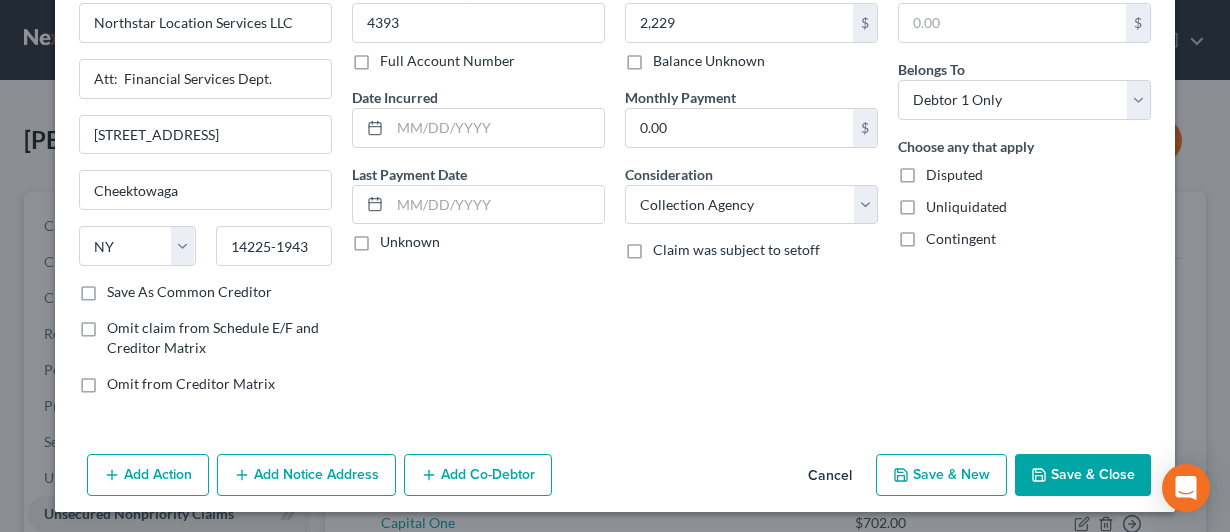click on "Save As Common Creditor" at bounding box center (189, 292) 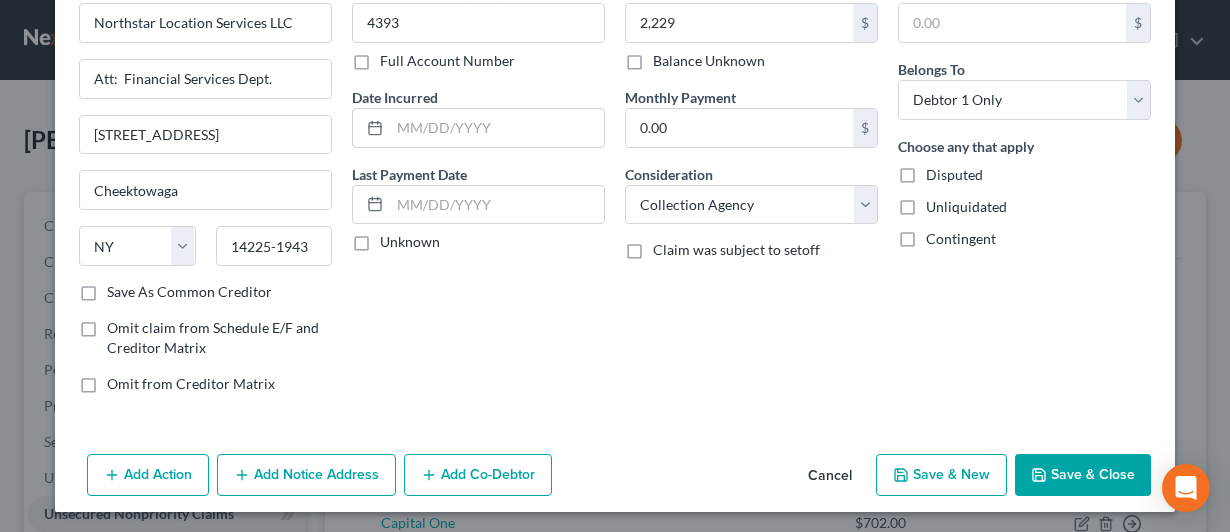 click on "Save As Common Creditor" at bounding box center (121, 288) 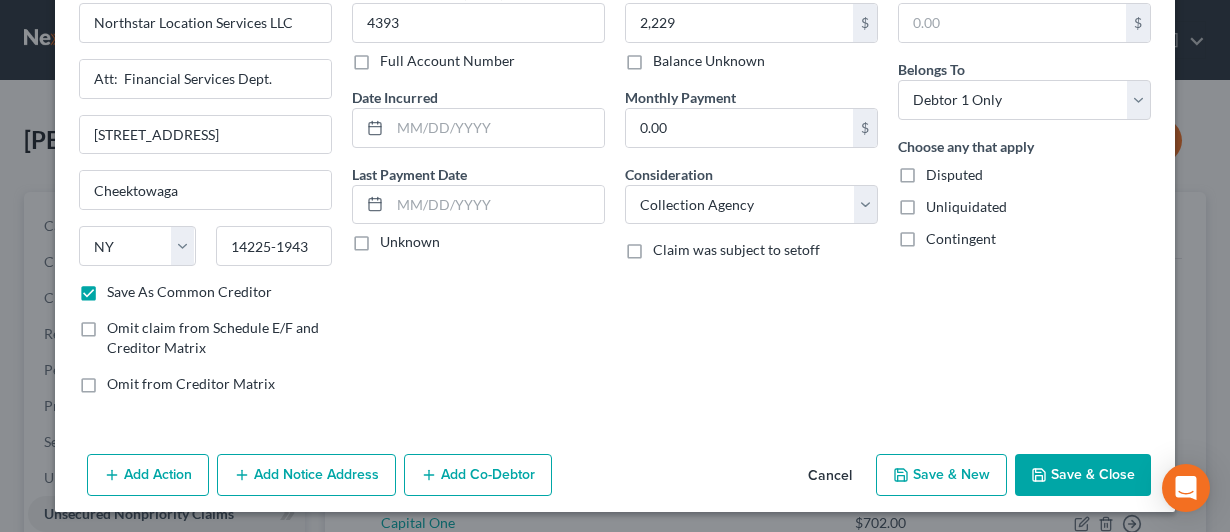 scroll, scrollTop: 0, scrollLeft: 0, axis: both 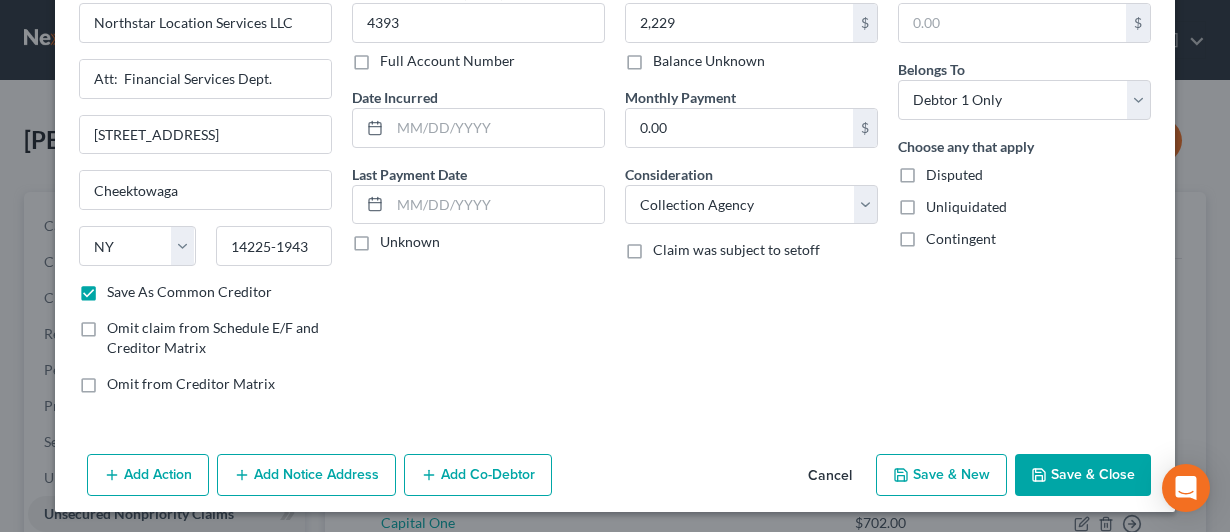 click on "Save & Close" at bounding box center (1083, 475) 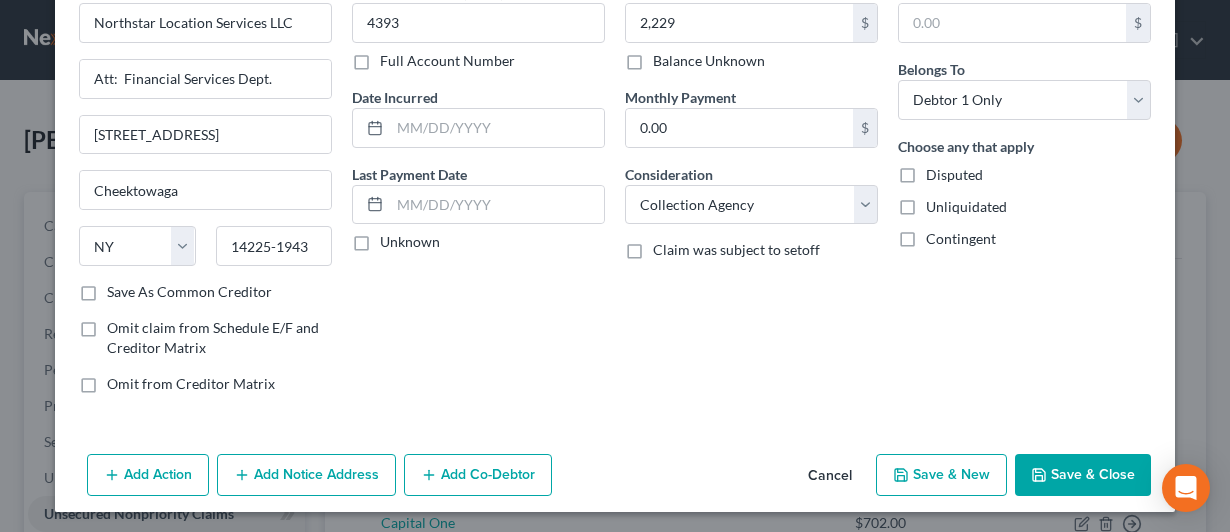 checkbox on "false" 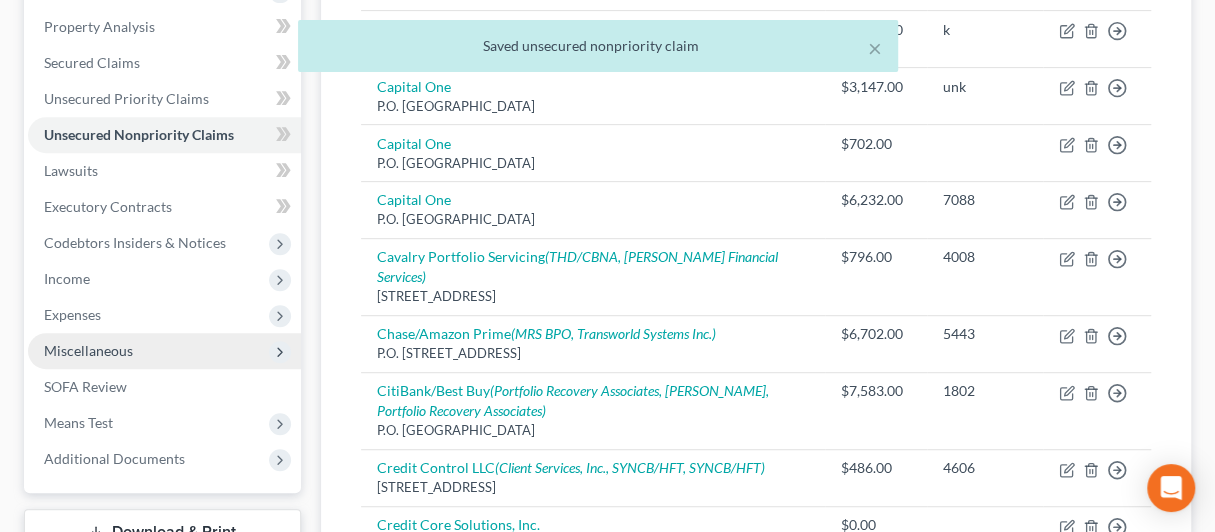 scroll, scrollTop: 400, scrollLeft: 0, axis: vertical 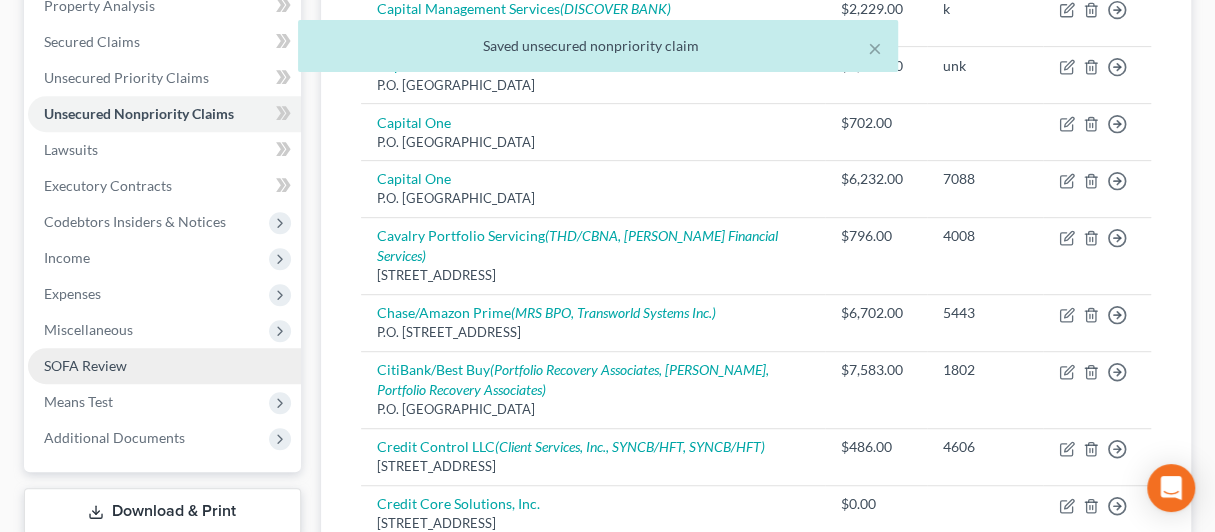 click on "SOFA Review" at bounding box center (85, 365) 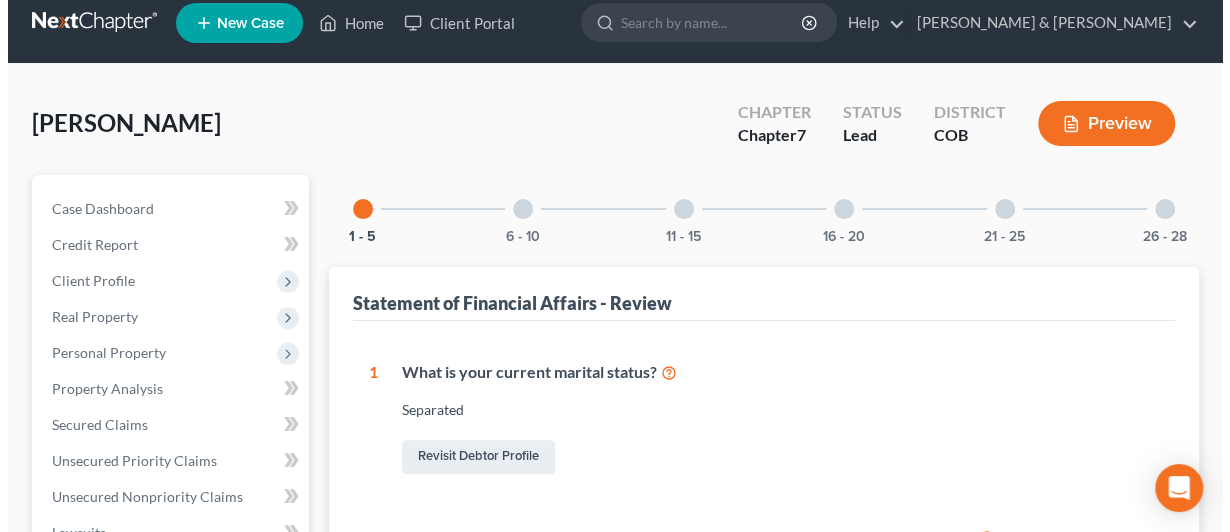scroll, scrollTop: 0, scrollLeft: 0, axis: both 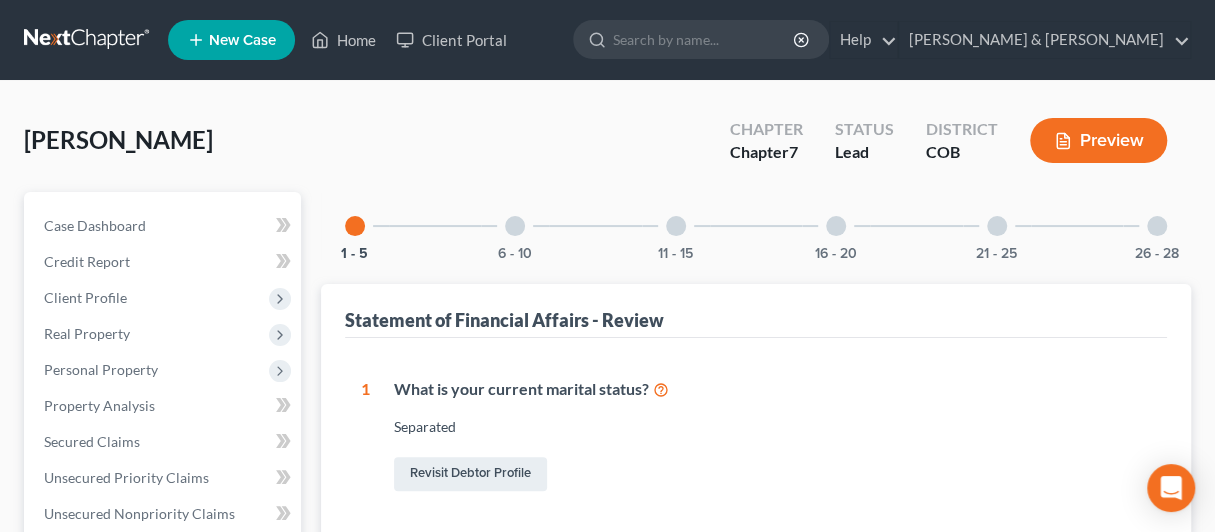 click on "Preview" at bounding box center [1098, 140] 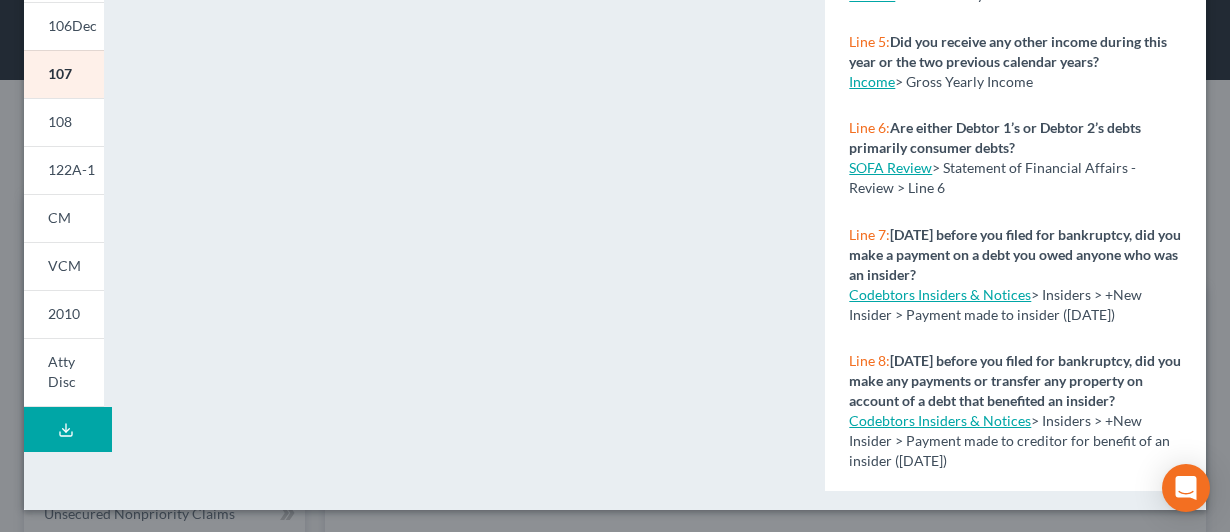 scroll, scrollTop: 596, scrollLeft: 0, axis: vertical 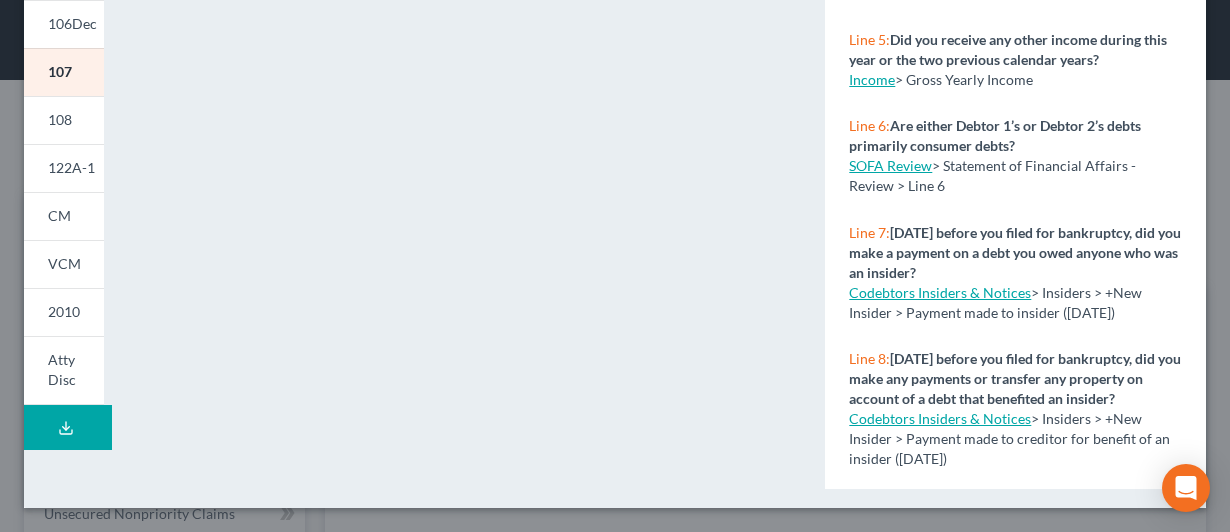 click on "Download Draft" at bounding box center (68, 427) 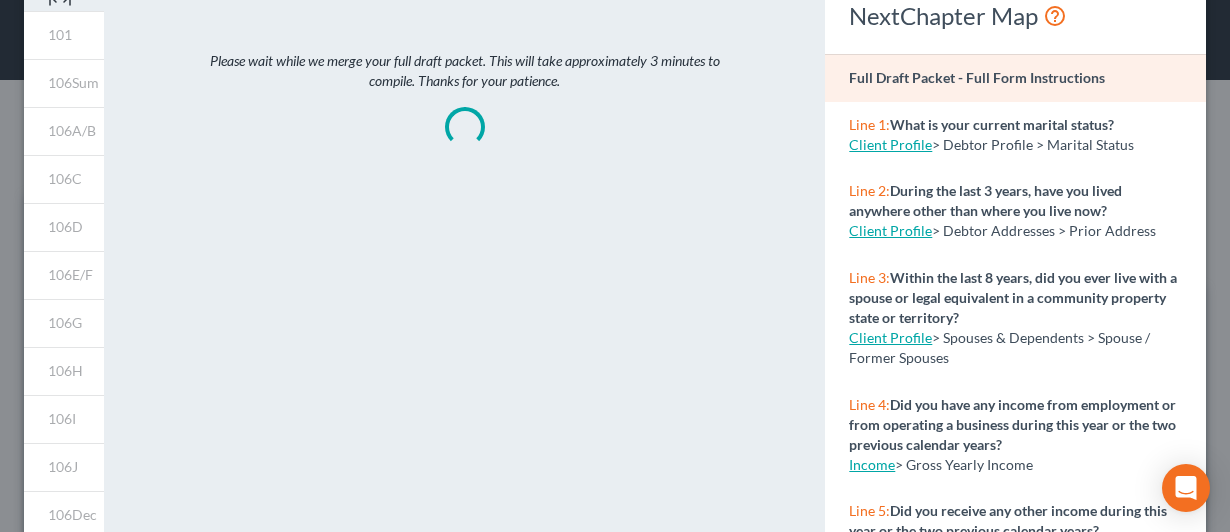 scroll, scrollTop: 0, scrollLeft: 0, axis: both 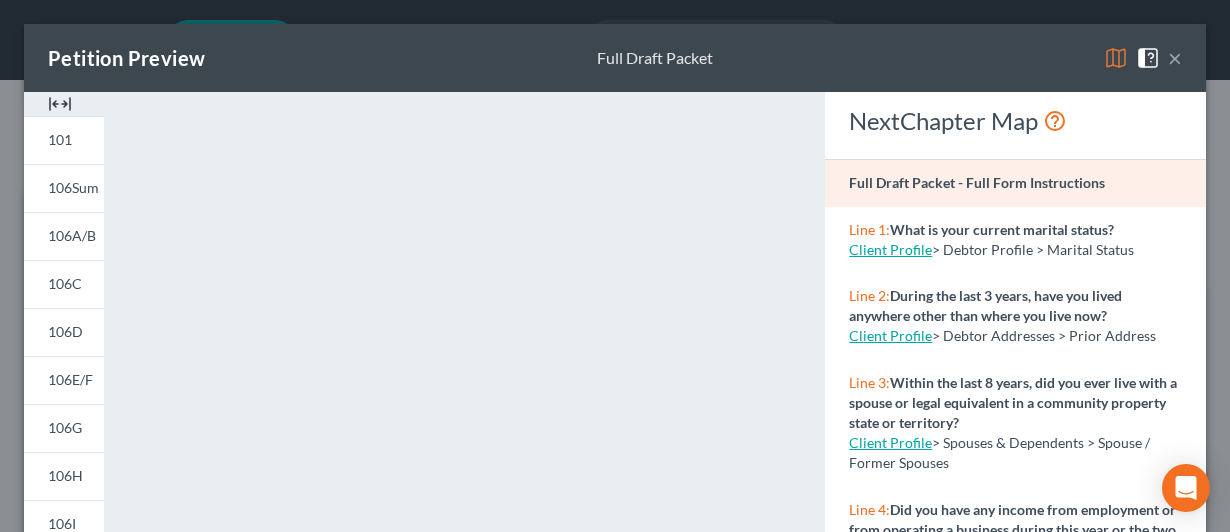 click at bounding box center (1148, 58) 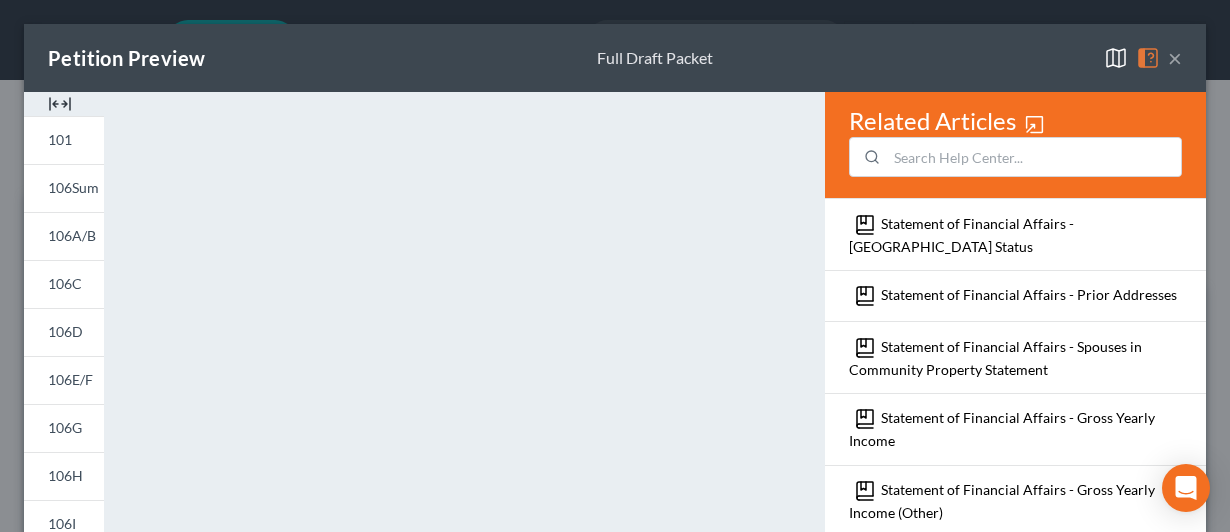 click at bounding box center [1116, 58] 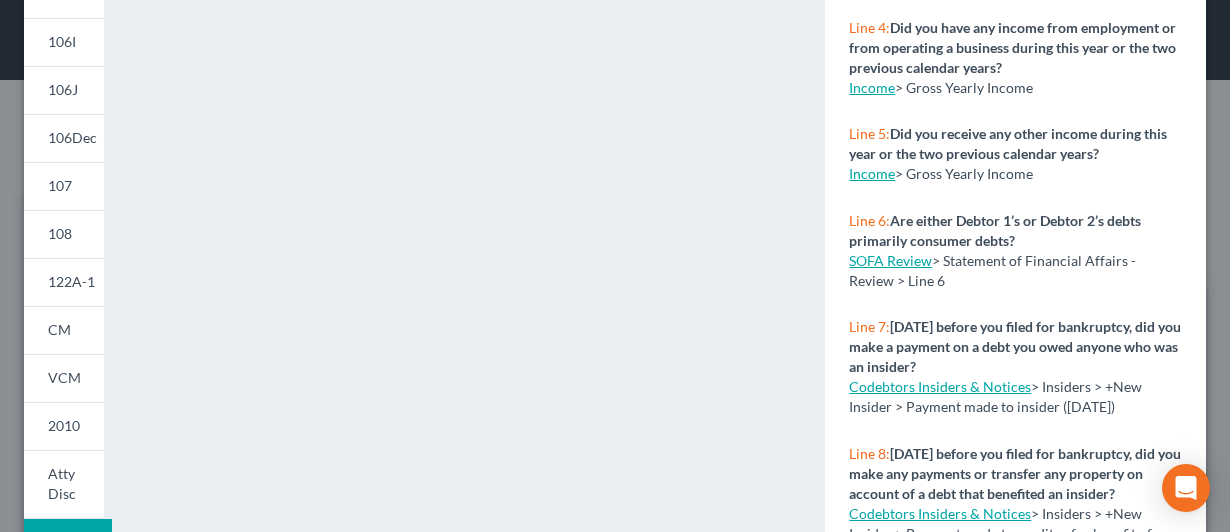 scroll, scrollTop: 596, scrollLeft: 0, axis: vertical 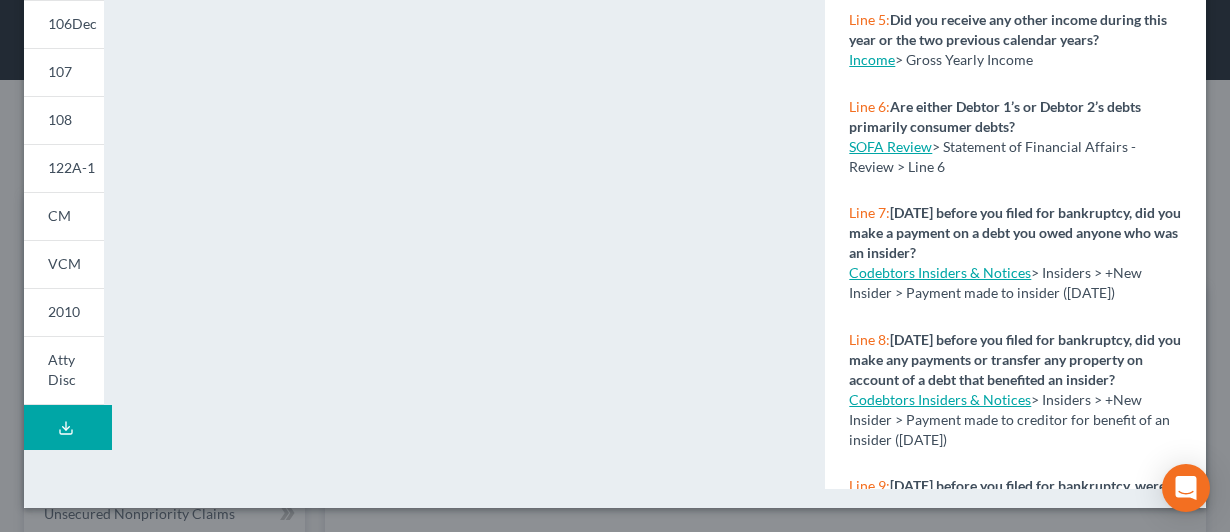click 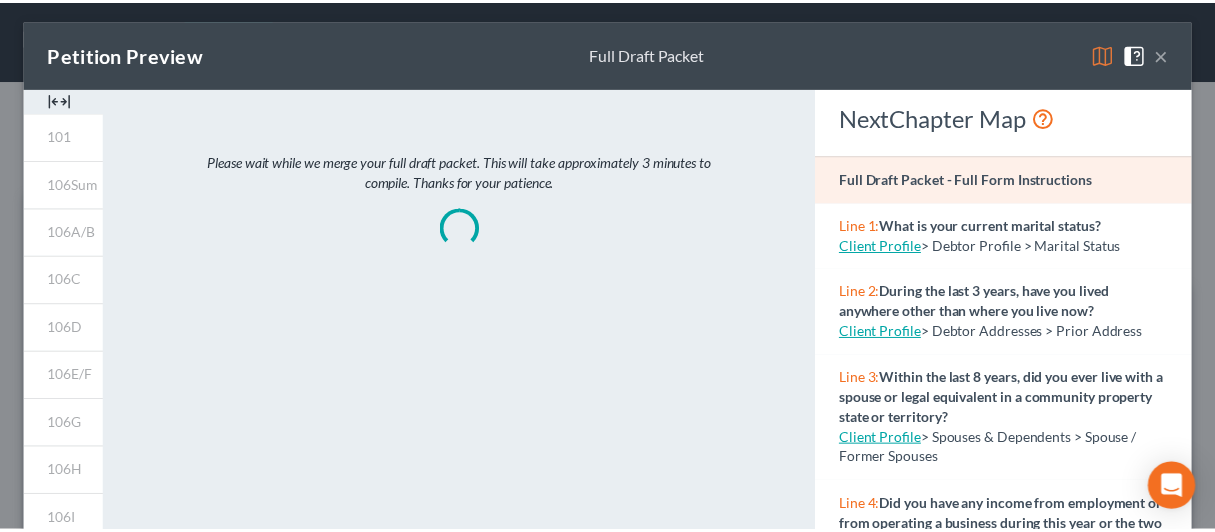 scroll, scrollTop: 0, scrollLeft: 0, axis: both 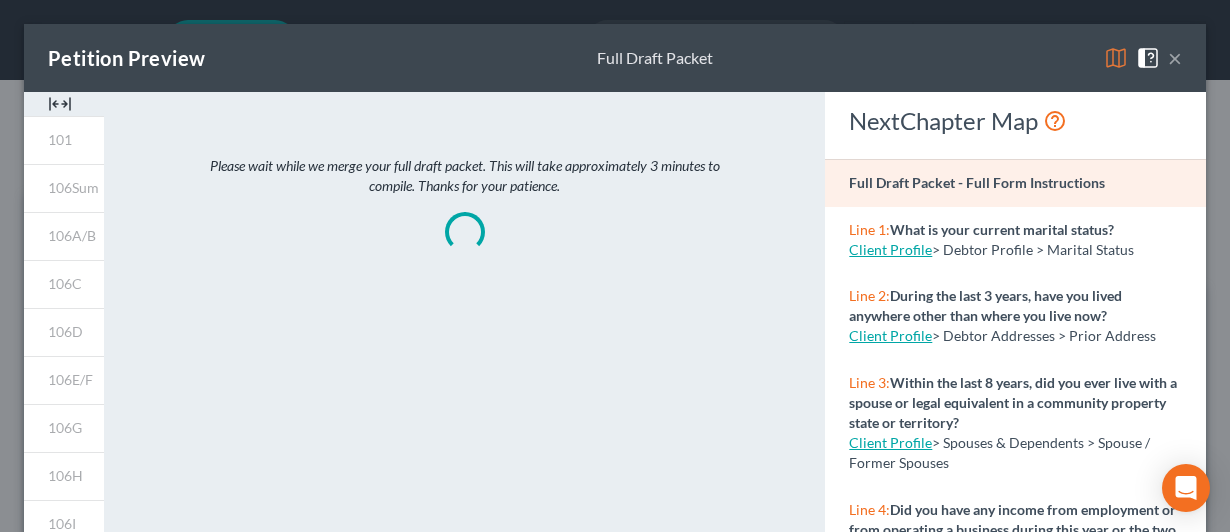 click on "×" at bounding box center (1175, 58) 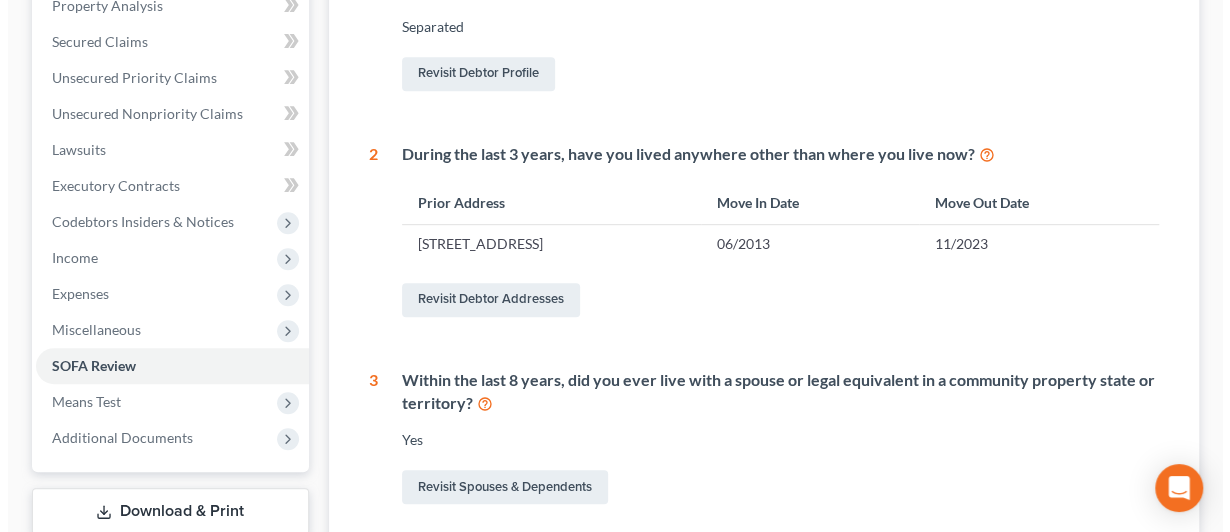scroll, scrollTop: 0, scrollLeft: 0, axis: both 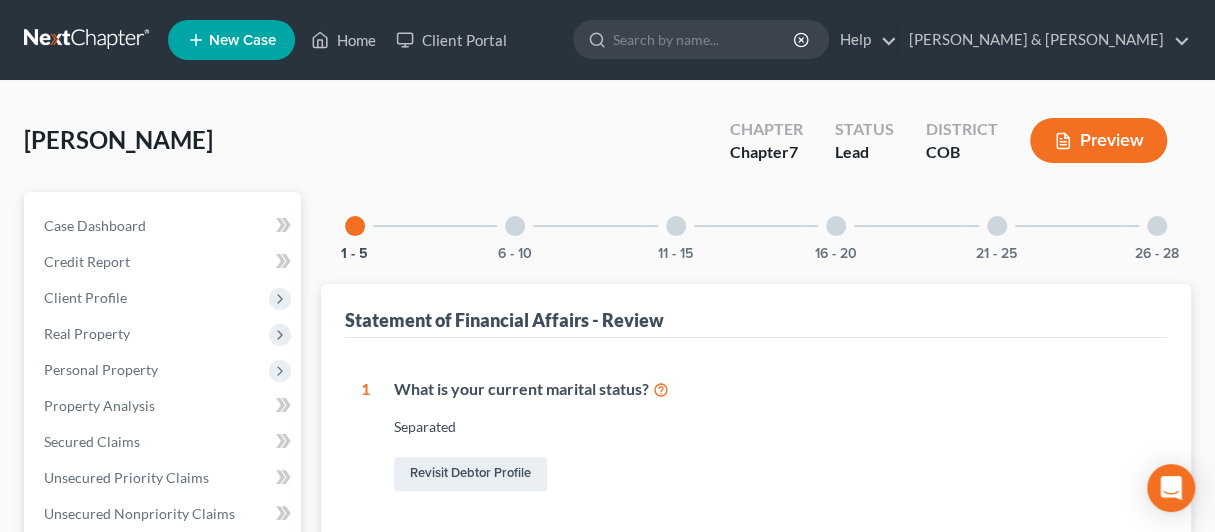 click on "Preview" at bounding box center (1098, 140) 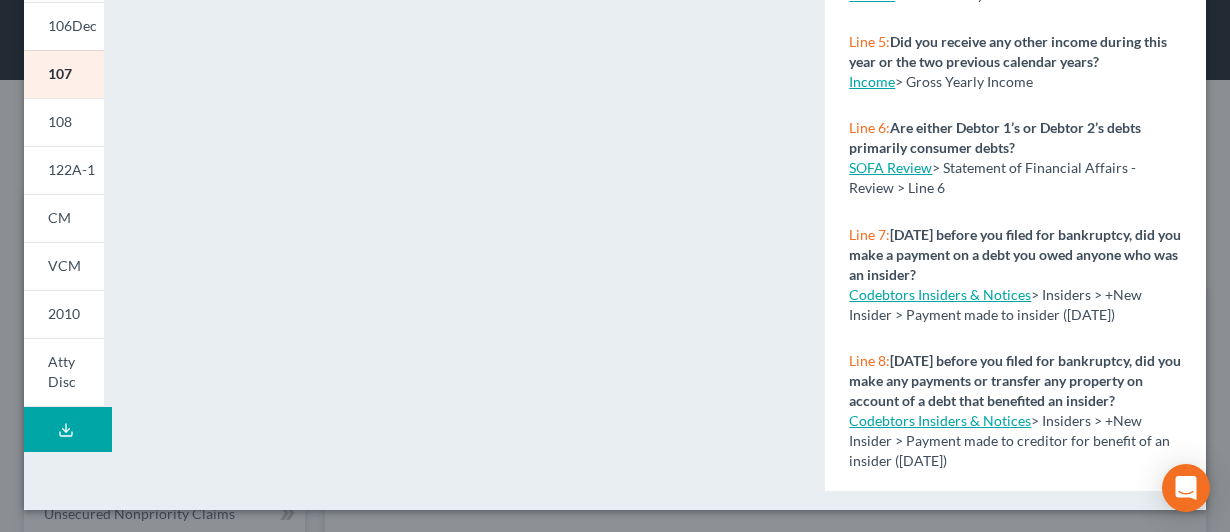 scroll, scrollTop: 596, scrollLeft: 0, axis: vertical 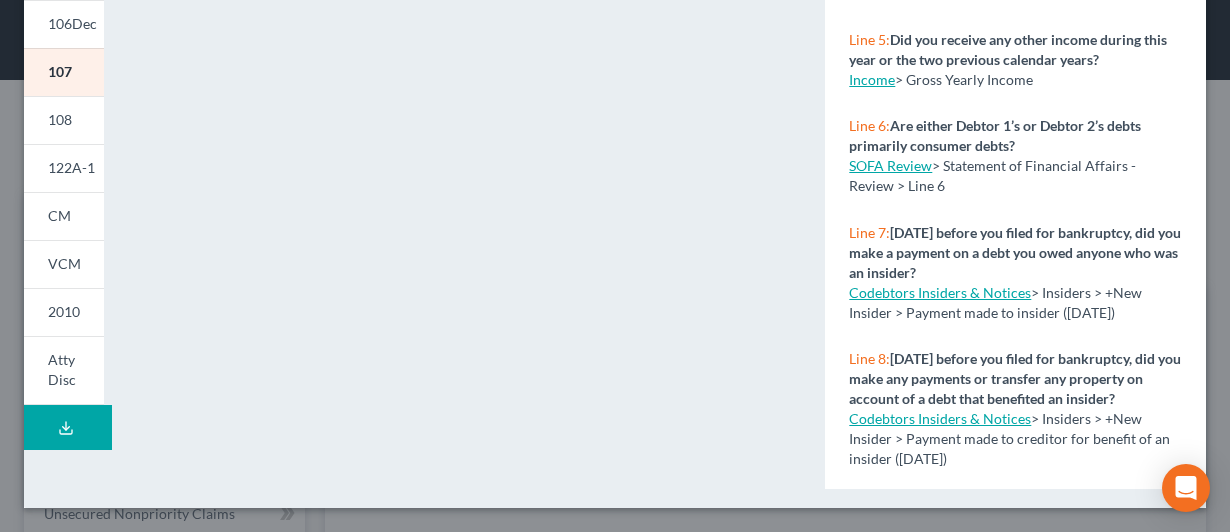 click 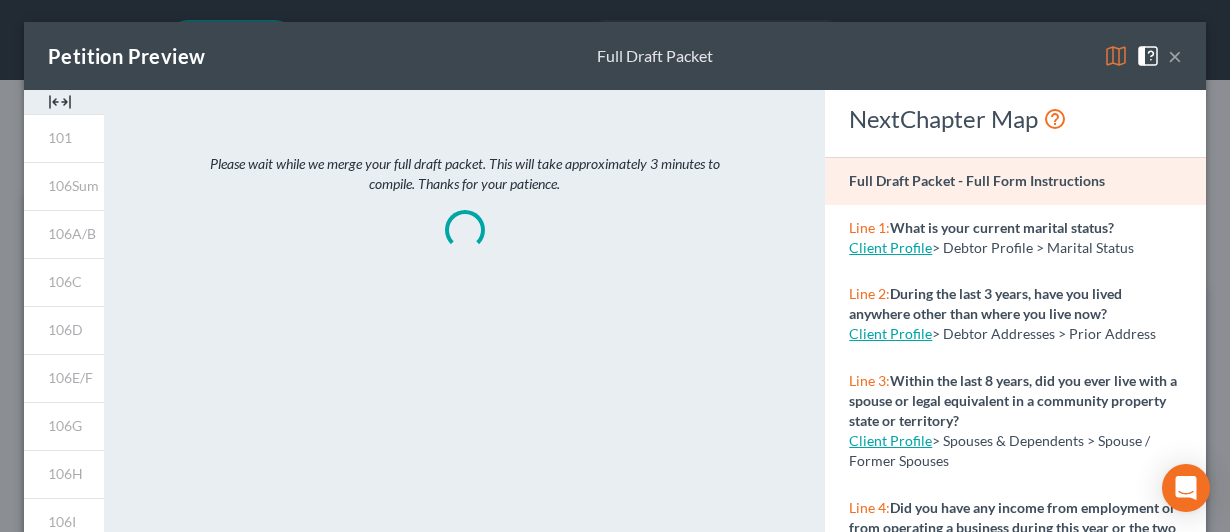 scroll, scrollTop: 0, scrollLeft: 0, axis: both 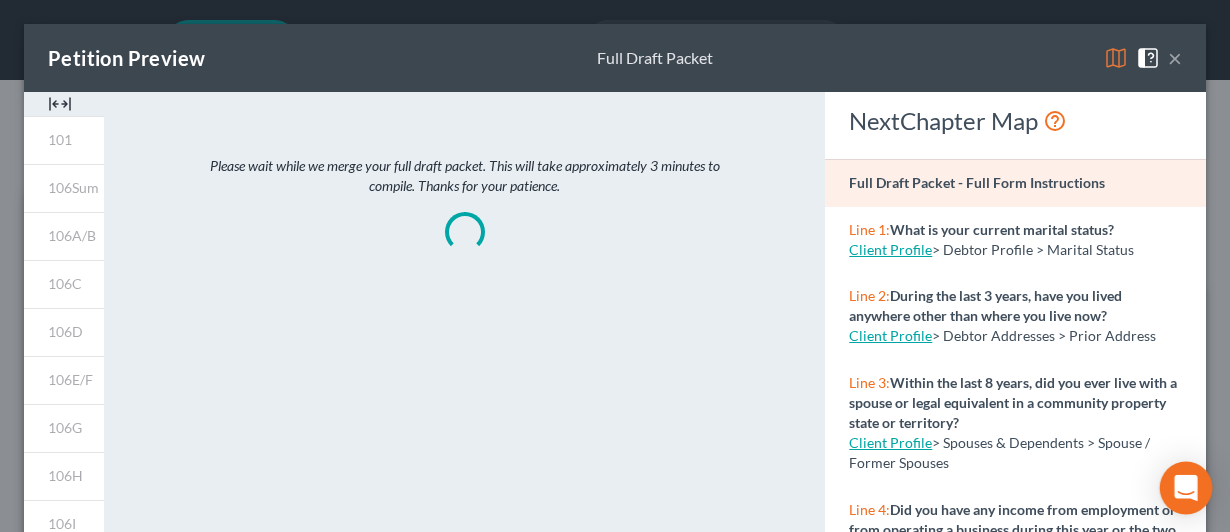 click at bounding box center (1186, 488) 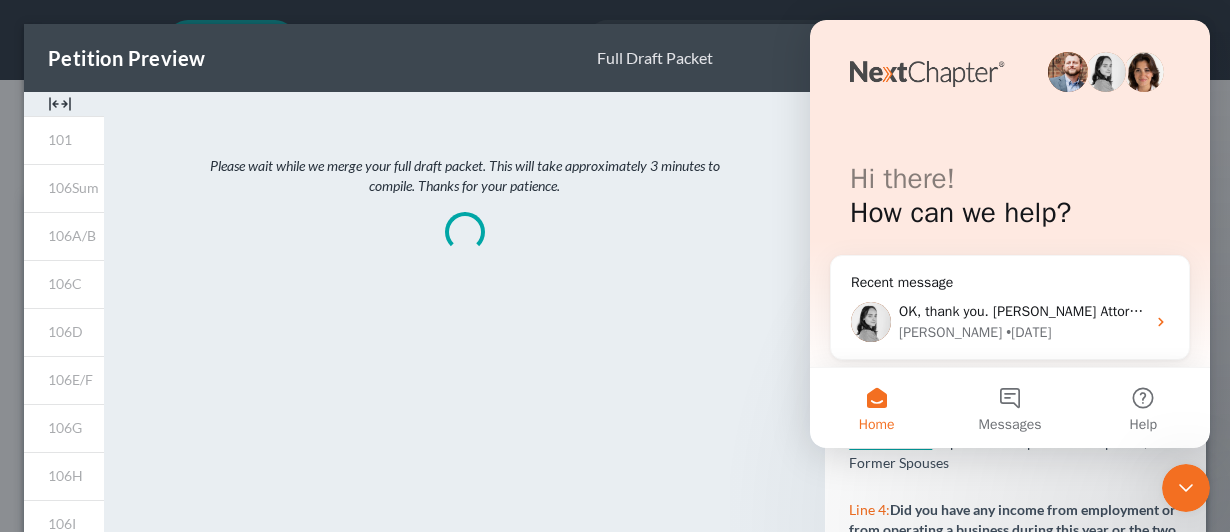 scroll, scrollTop: 0, scrollLeft: 0, axis: both 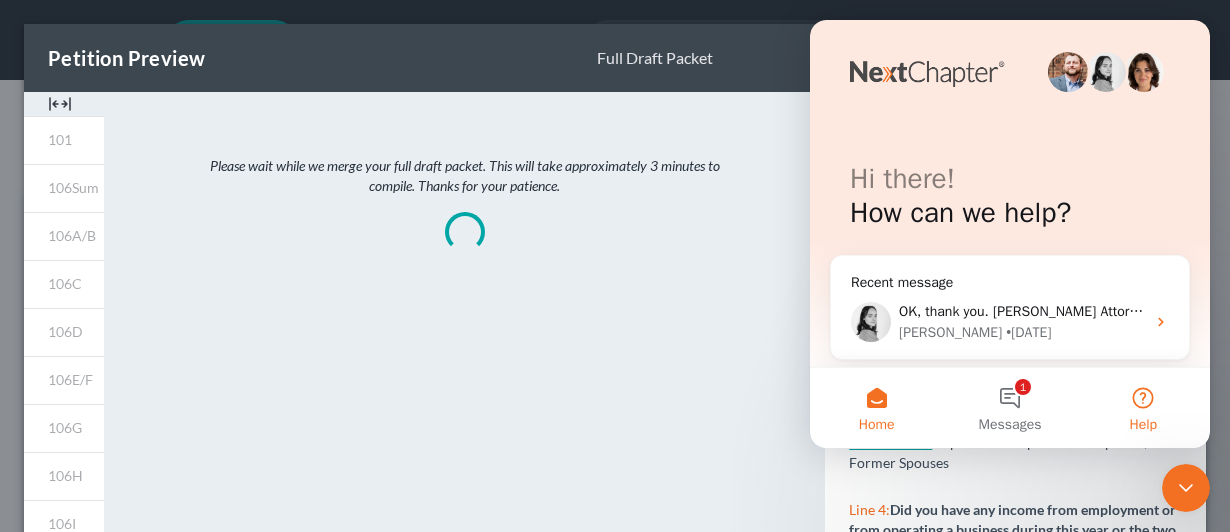 click on "Help" at bounding box center [1143, 408] 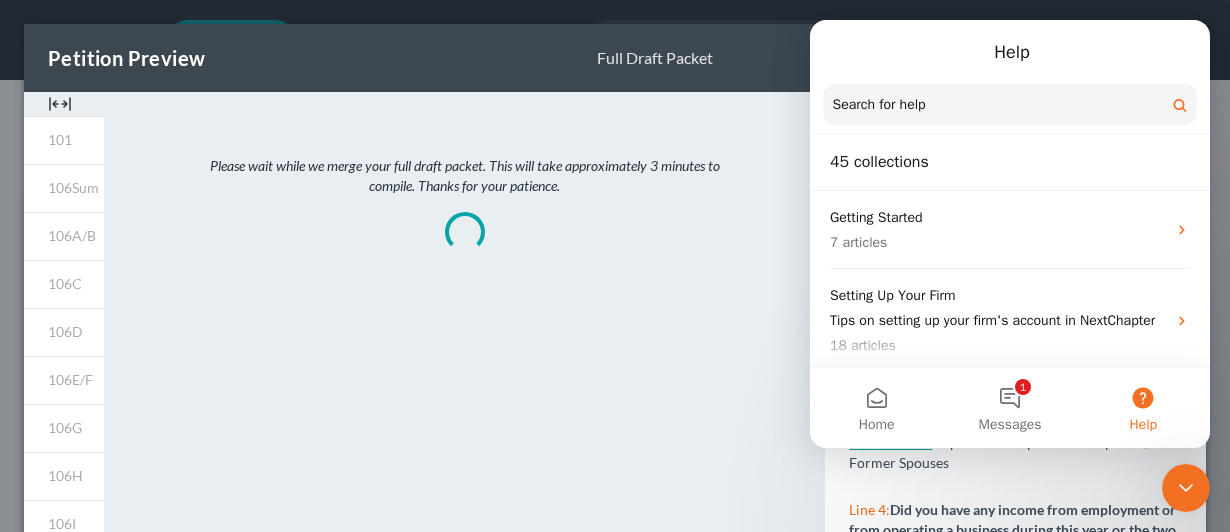 click on "Please wait while we merge your full draft packet. This will take approximately 3 minutes to compile. Thanks for your patience." at bounding box center (464, 588) 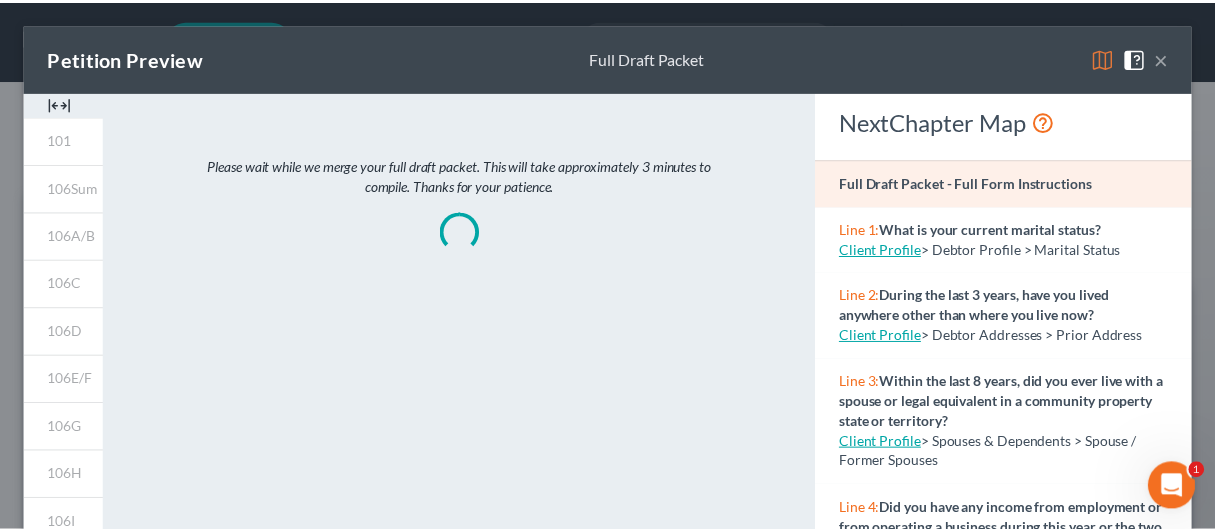 scroll, scrollTop: 0, scrollLeft: 0, axis: both 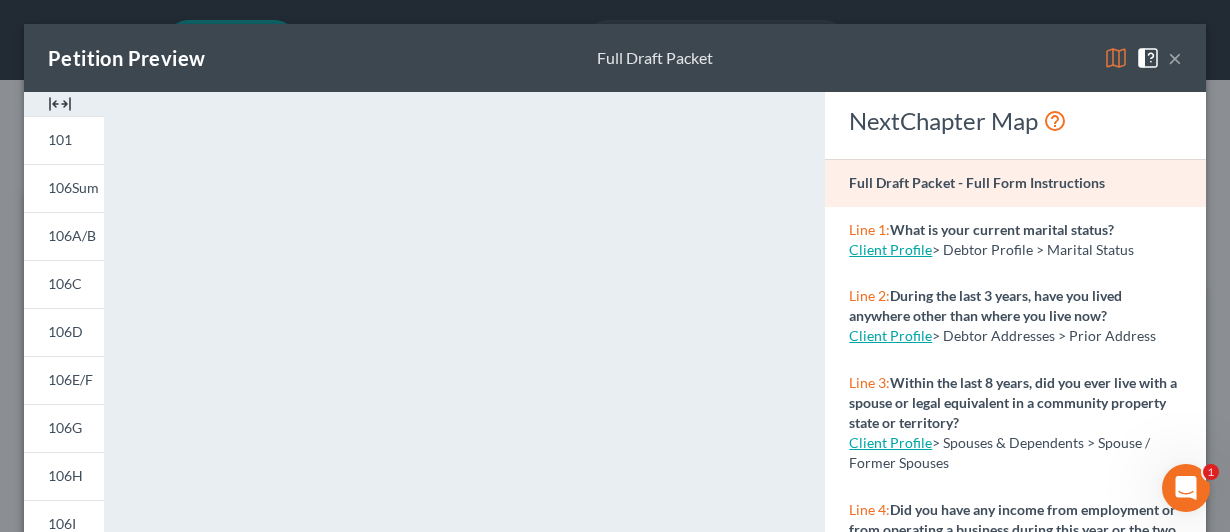 click on "×" at bounding box center [1175, 58] 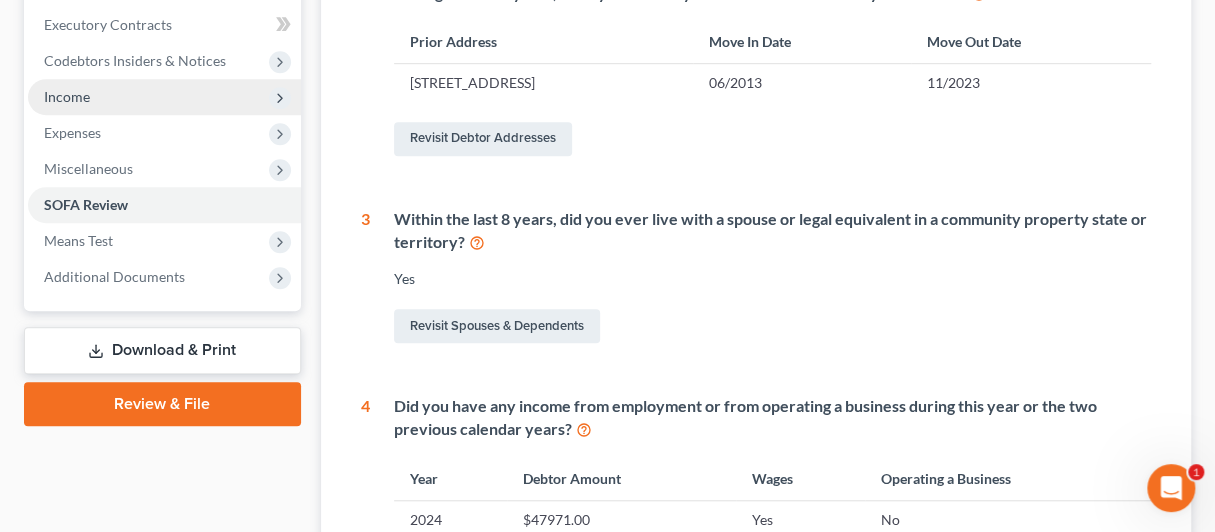 scroll, scrollTop: 600, scrollLeft: 0, axis: vertical 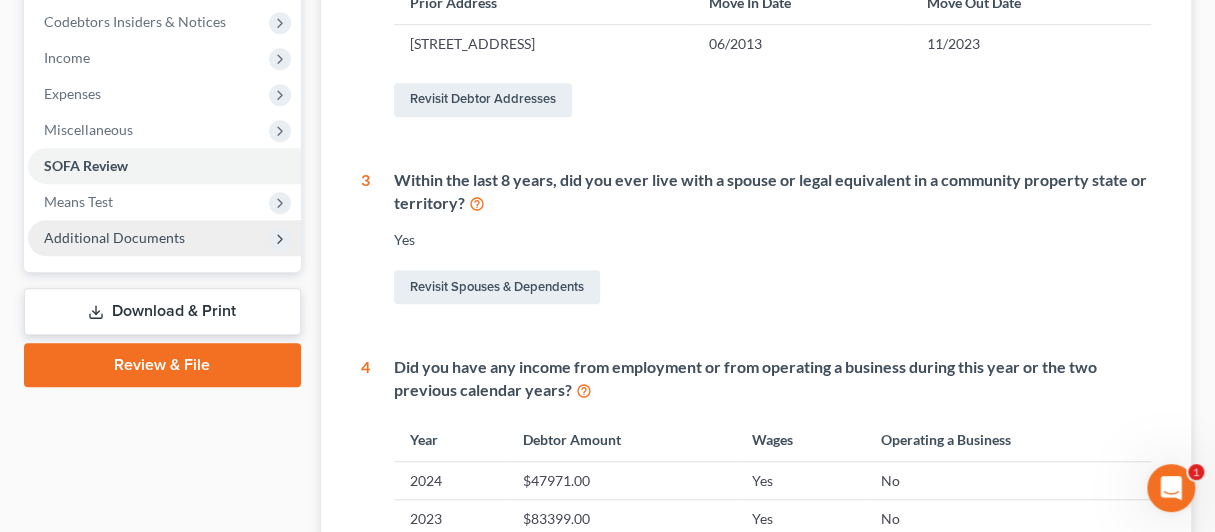 click on "Additional Documents" at bounding box center (114, 237) 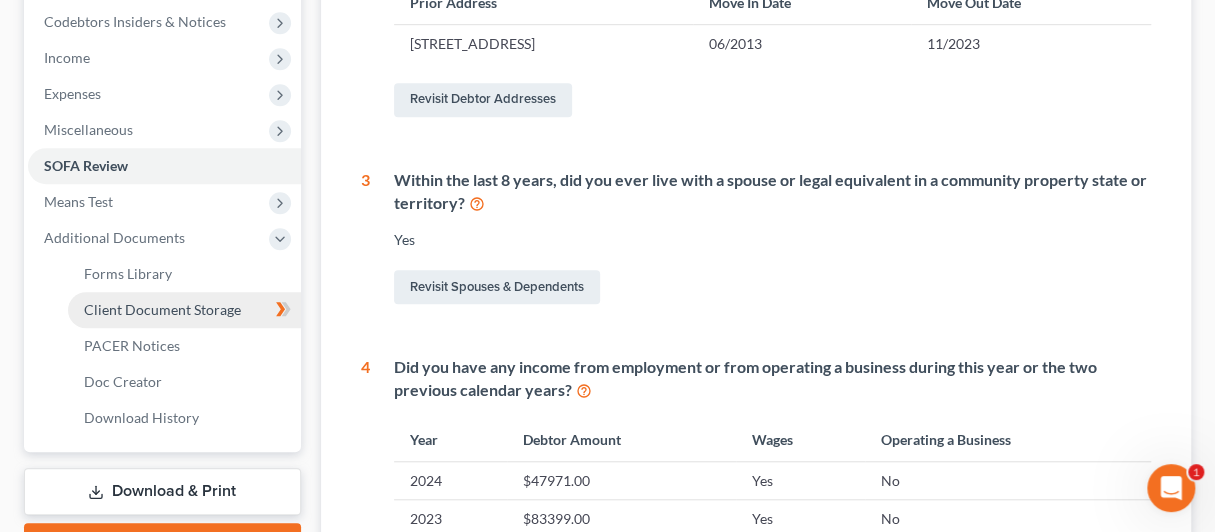 click on "Client Document Storage" at bounding box center (184, 310) 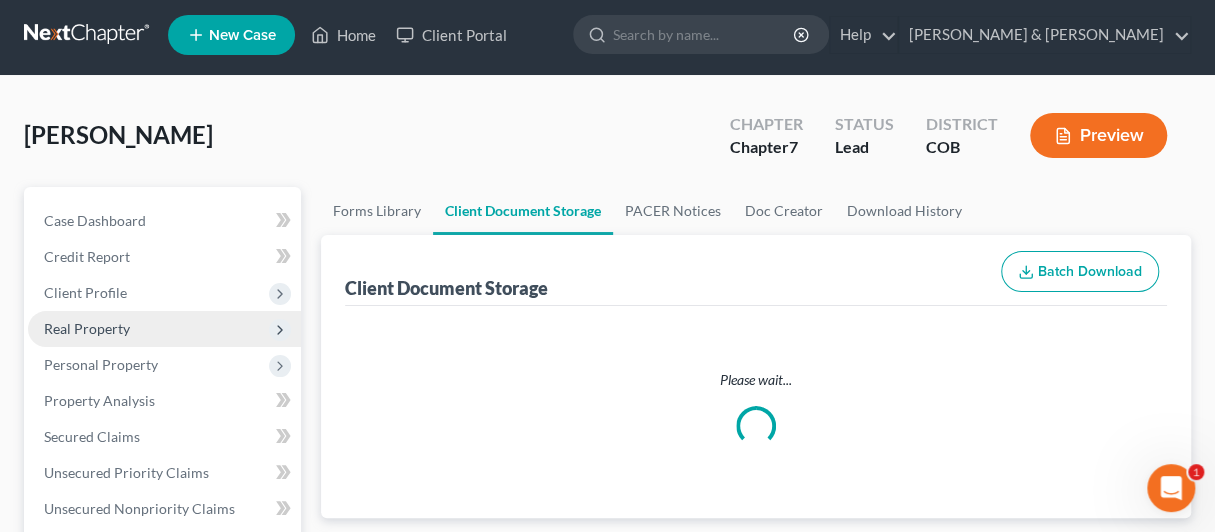 scroll, scrollTop: 0, scrollLeft: 0, axis: both 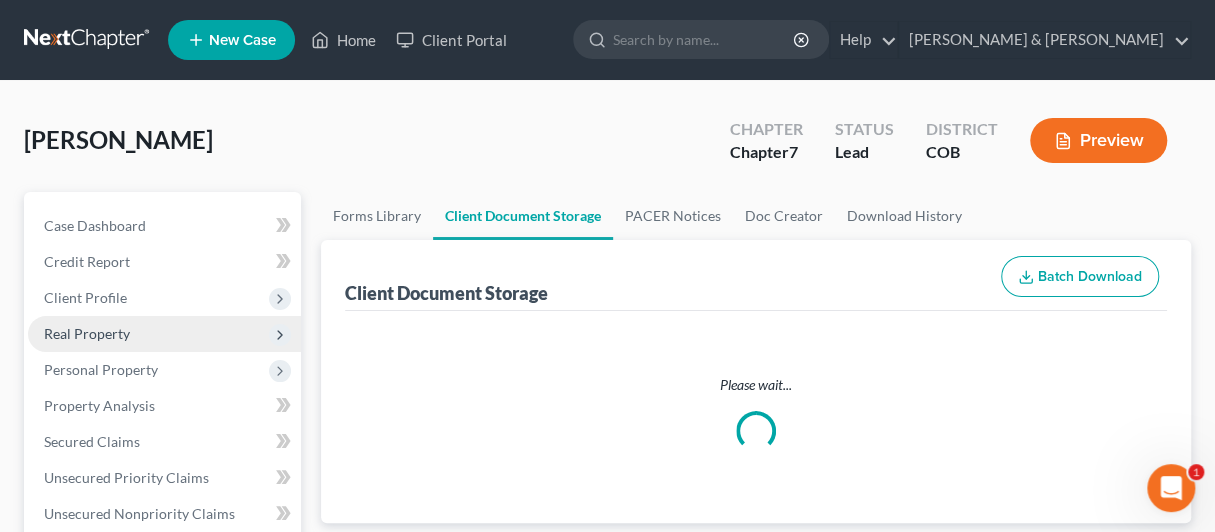 select on "5" 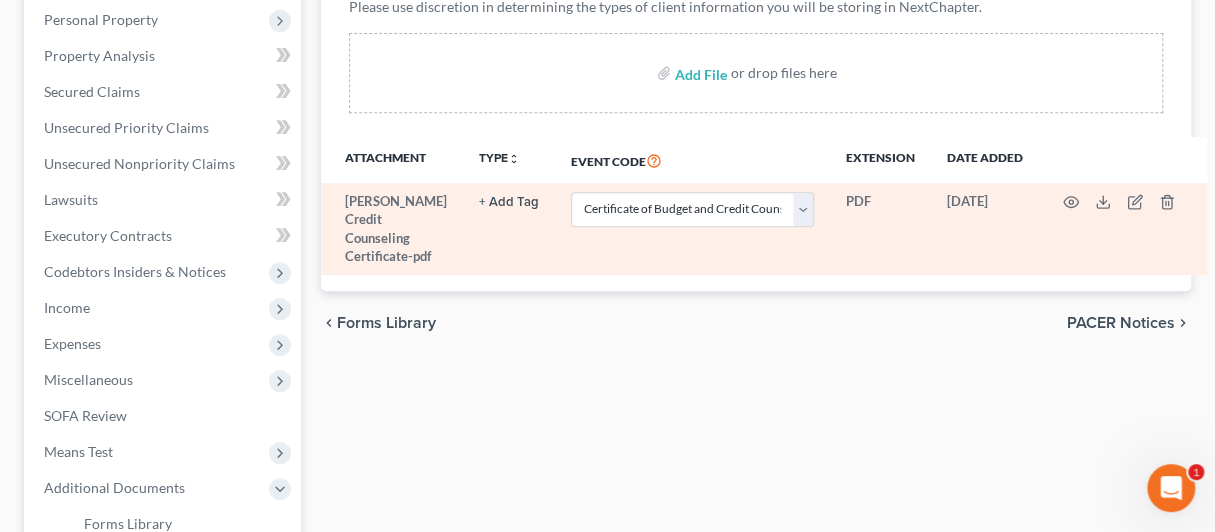 scroll, scrollTop: 0, scrollLeft: 0, axis: both 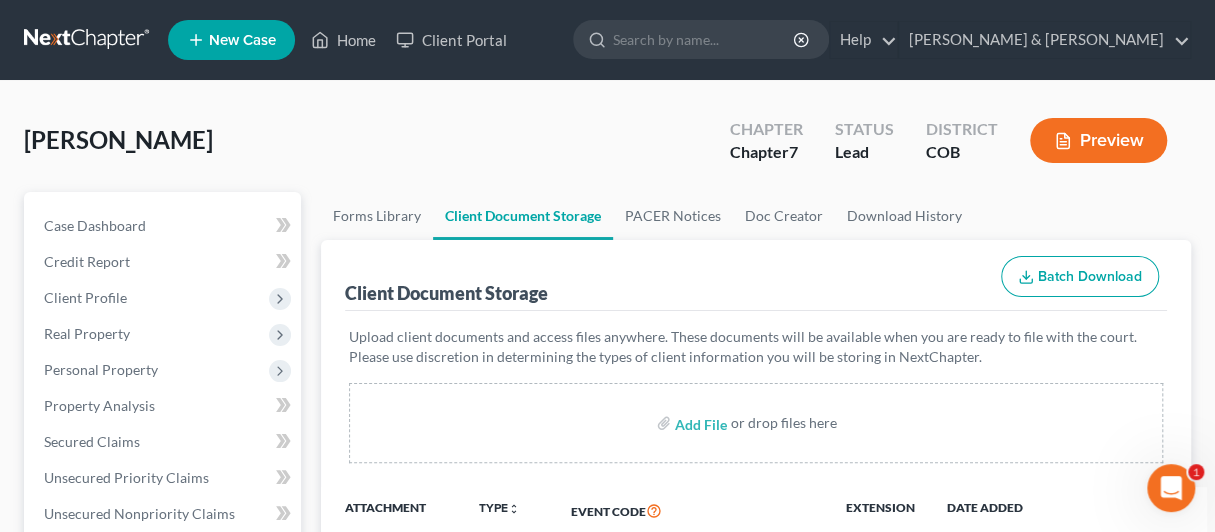 click 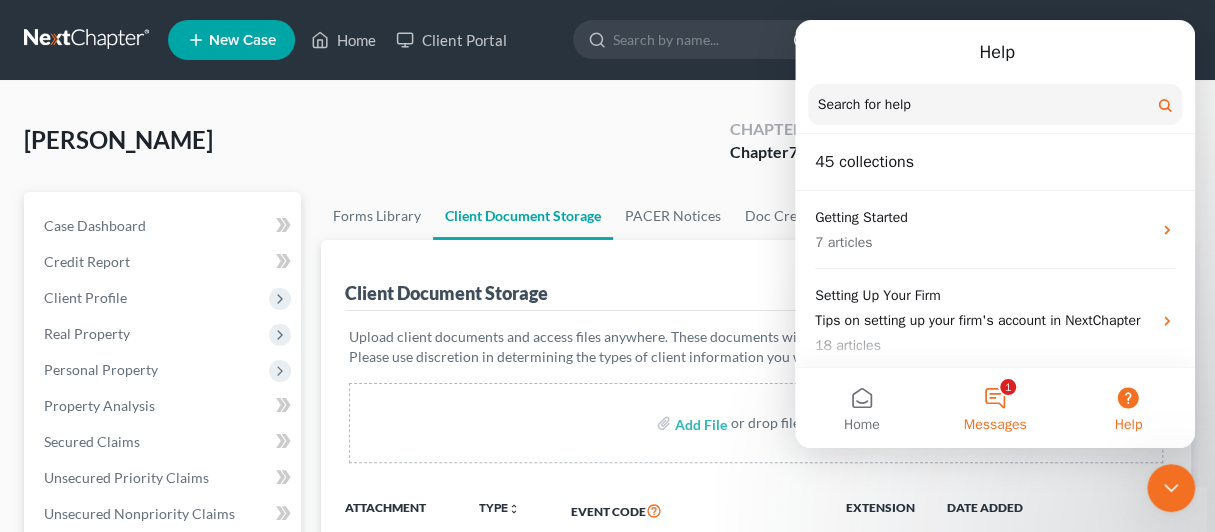 click on "1 Messages" at bounding box center (994, 408) 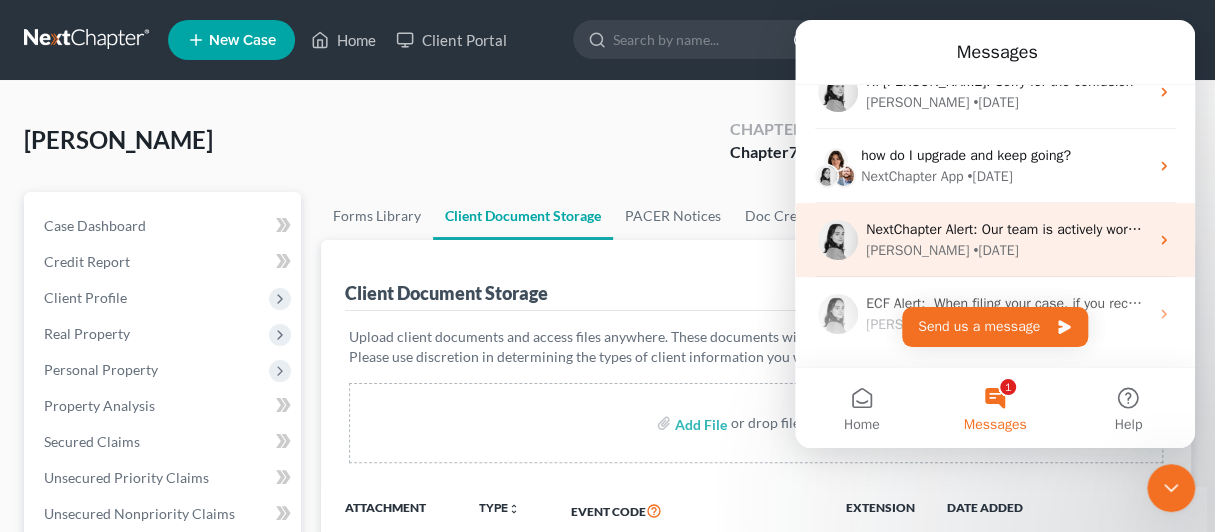scroll, scrollTop: 463, scrollLeft: 0, axis: vertical 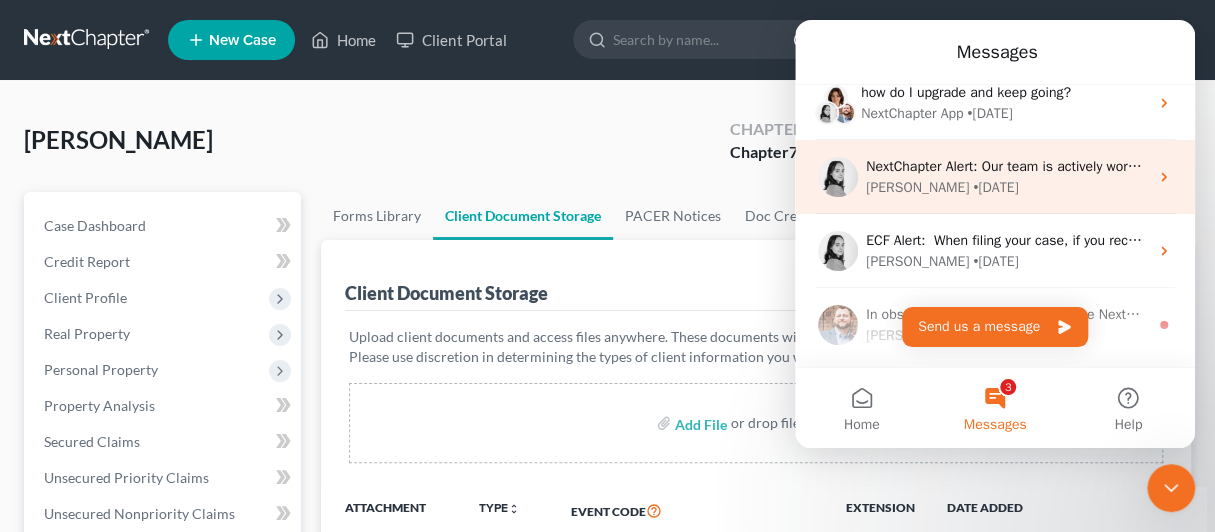 click on "NextChapter Alert:    Our team is actively working on implementing Multifactor Authentication (MFA) support for the filing process. However, this feature is not ready yet.   To ensure uninterrupted access to your PACER account through NextChapter, please do not enable MFA on your PACER account at this time.   We’ll notify you in the app as soon as MFA is fully supported. Thank you for your patience!" at bounding box center (2080, 166) 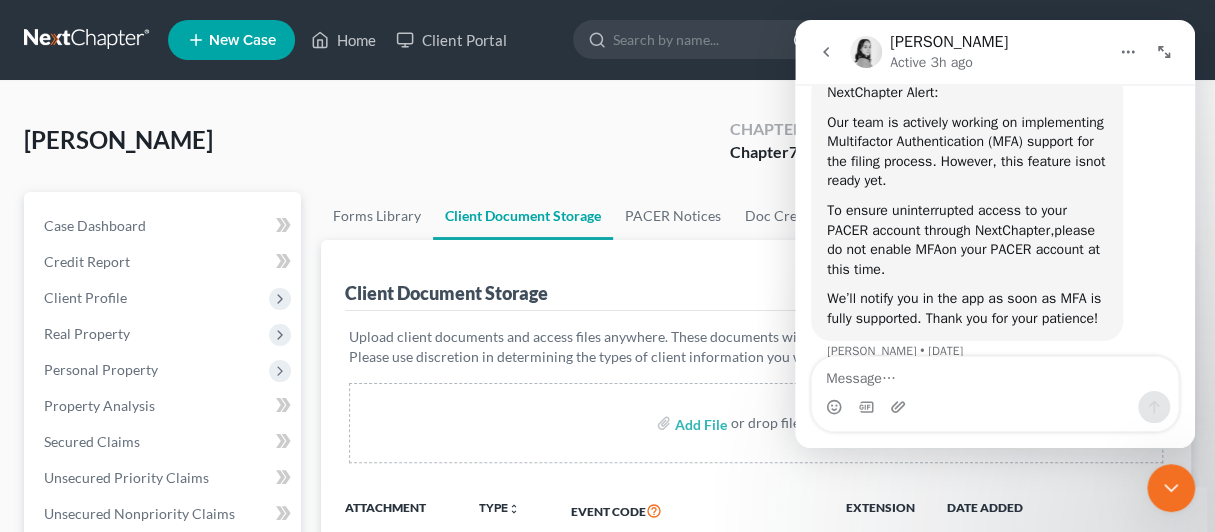 scroll, scrollTop: 141, scrollLeft: 0, axis: vertical 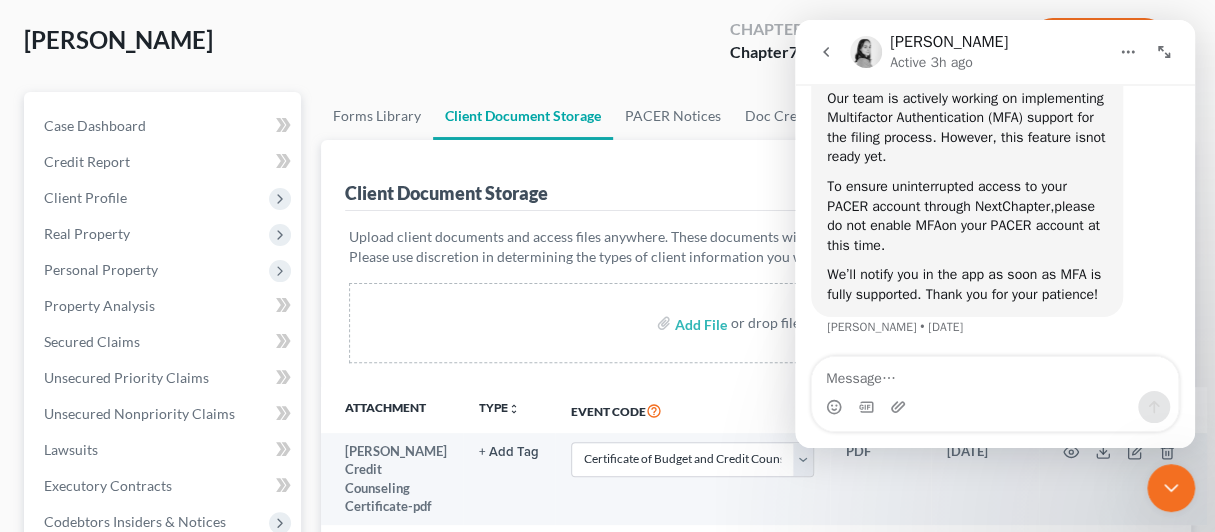 click on "Client Document Storage
Batch Download" at bounding box center [756, 176] 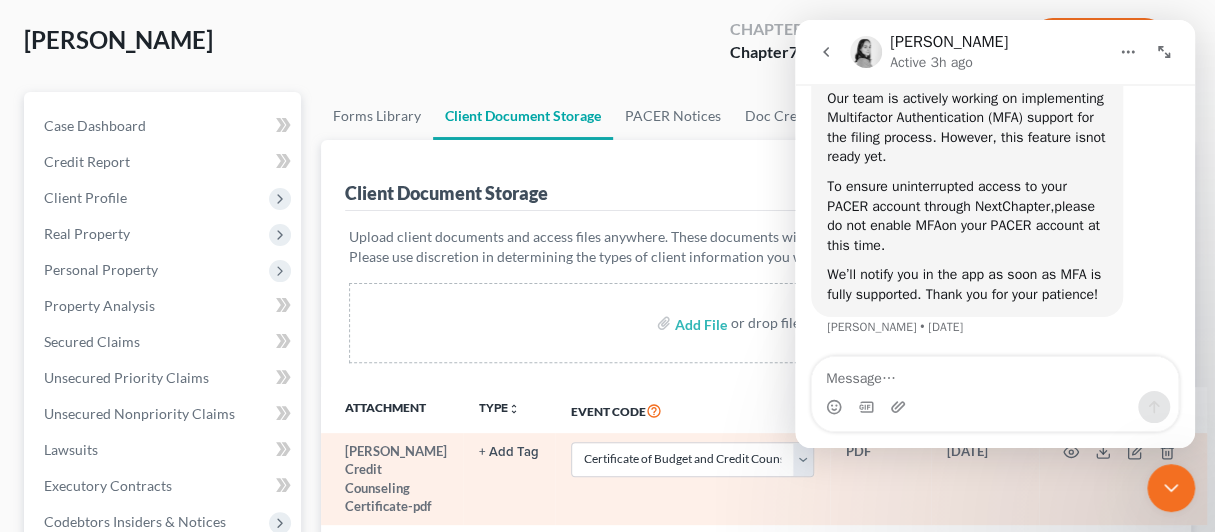 click on "[DATE]" at bounding box center (985, 479) 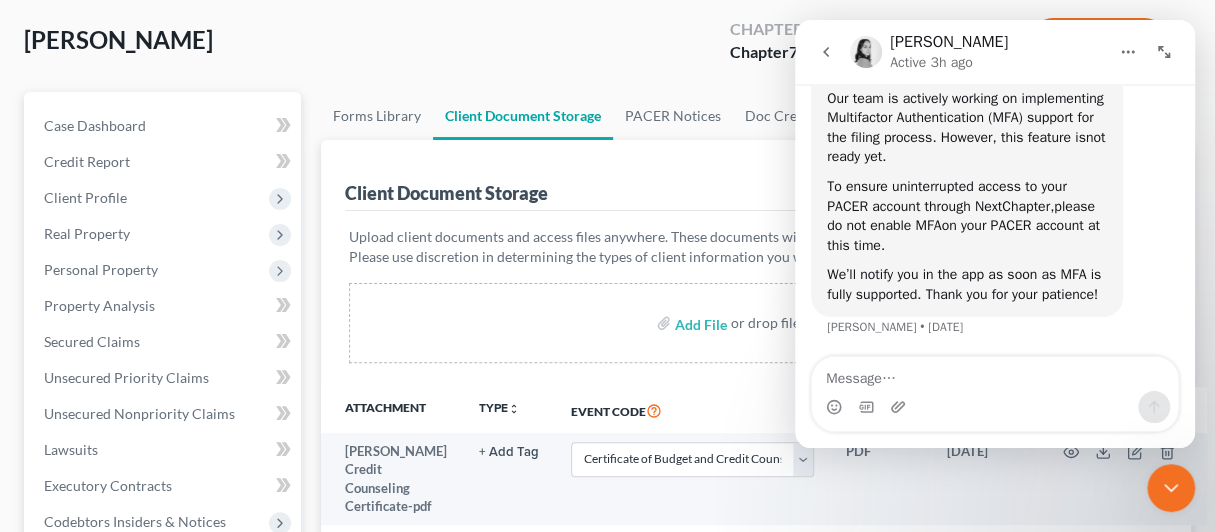click 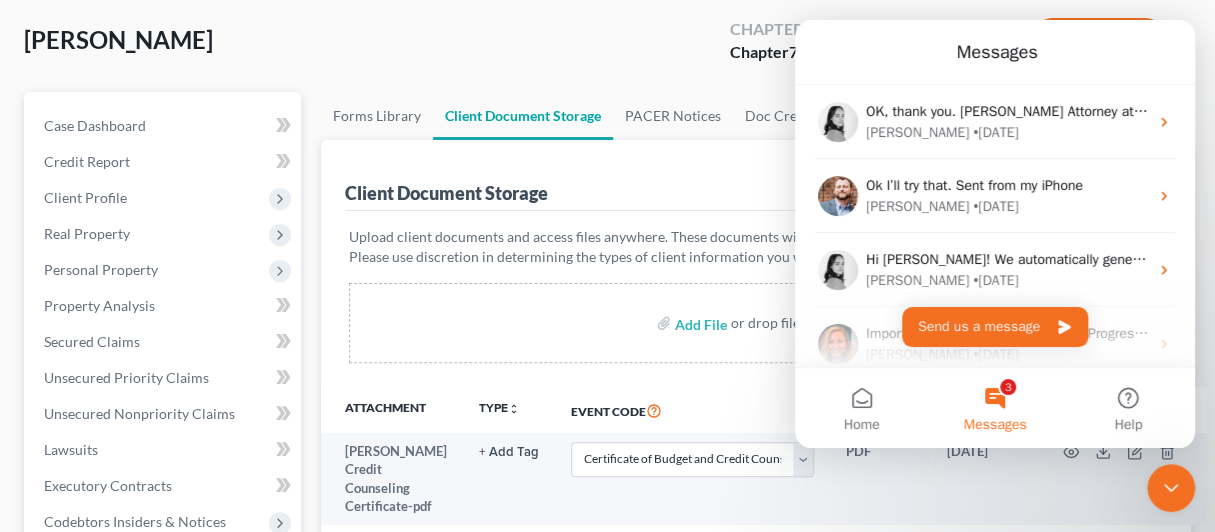 scroll, scrollTop: 0, scrollLeft: 0, axis: both 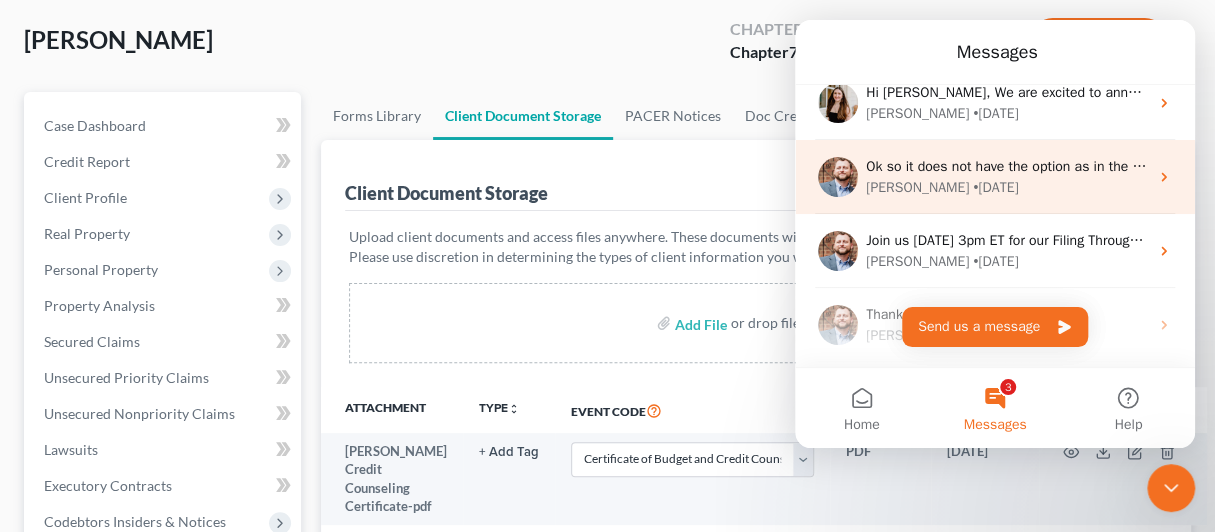 click on "Ok so it does not have the option as in the yearly non-Employment. I’ll try to make it work. Thank you! Sent from my iPhone" at bounding box center (1242, 166) 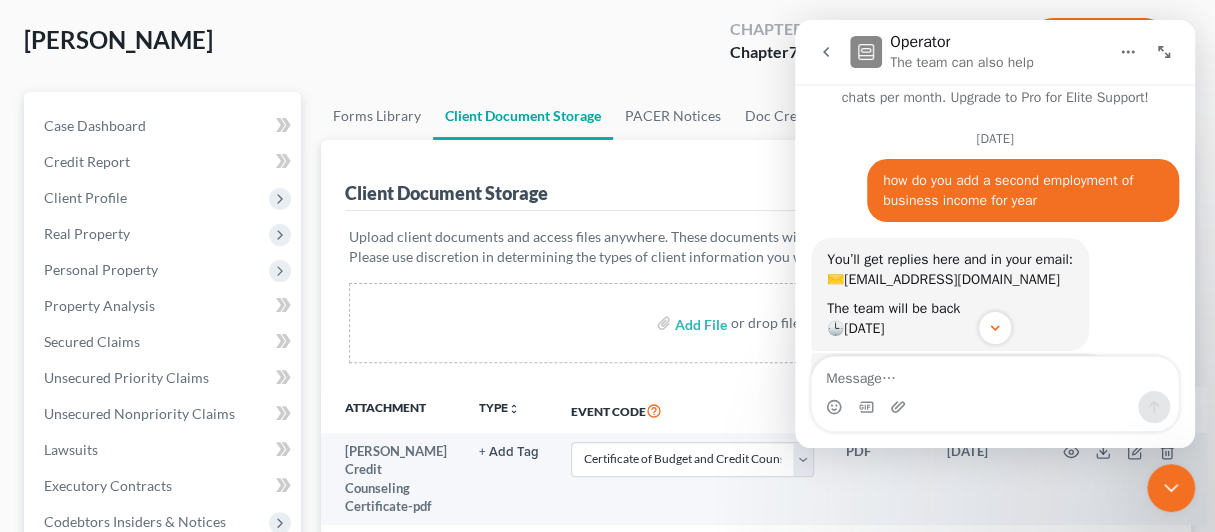 scroll, scrollTop: 0, scrollLeft: 0, axis: both 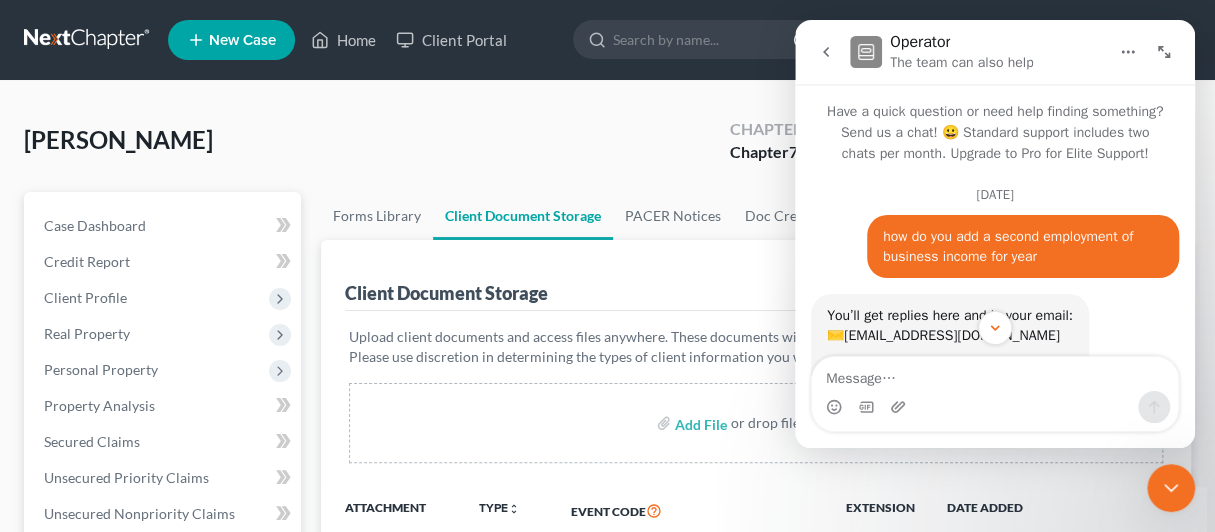 click on "[PERSON_NAME] Upgraded Chapter Chapter  7 Status Lead District COB Preview Petition Navigation
Case Dashboard
Payments
Invoices
Payments
Payments
Credit Report" at bounding box center (607, 644) 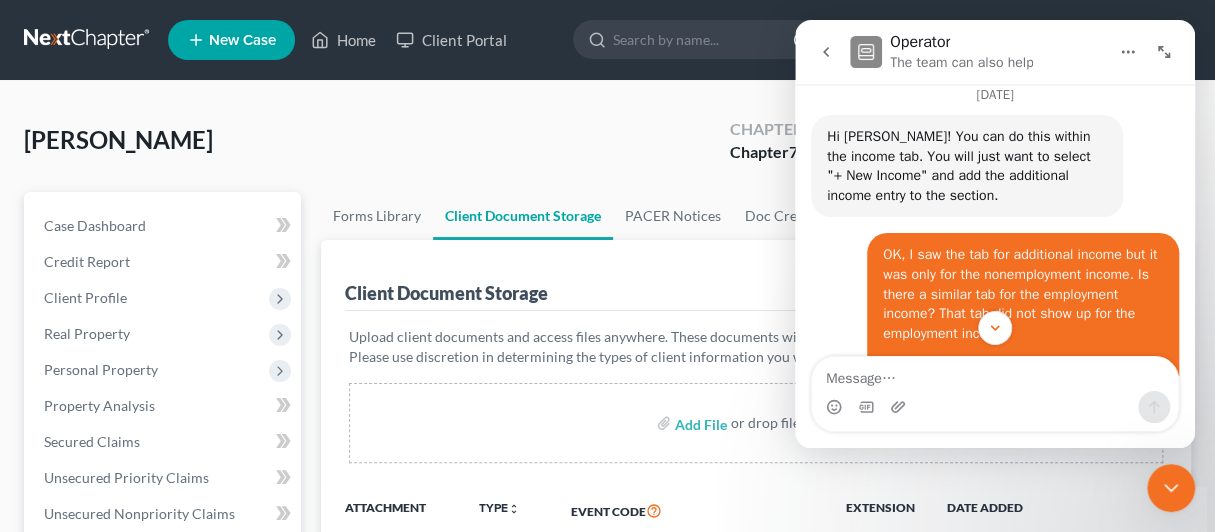 scroll, scrollTop: 900, scrollLeft: 0, axis: vertical 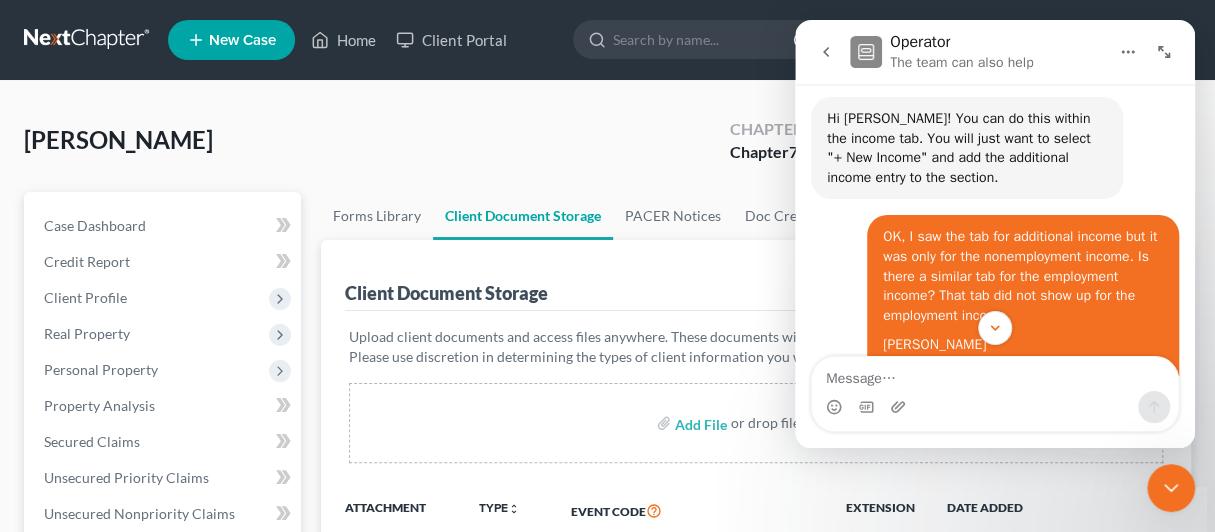 click on "[PERSON_NAME] Upgraded Chapter Chapter  7 Status Lead District COB Preview" at bounding box center (607, 148) 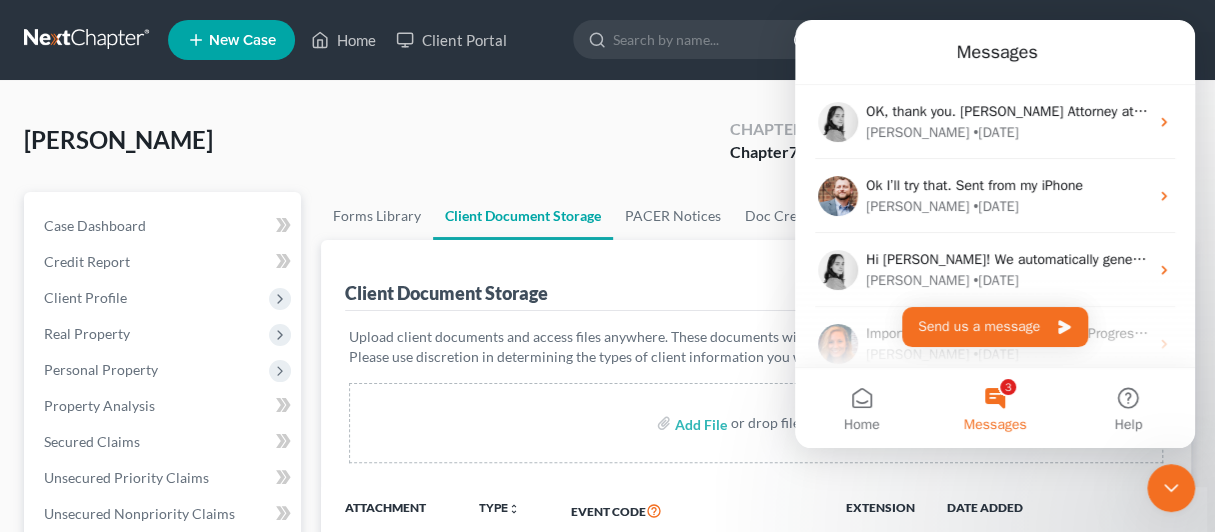 scroll, scrollTop: 0, scrollLeft: 0, axis: both 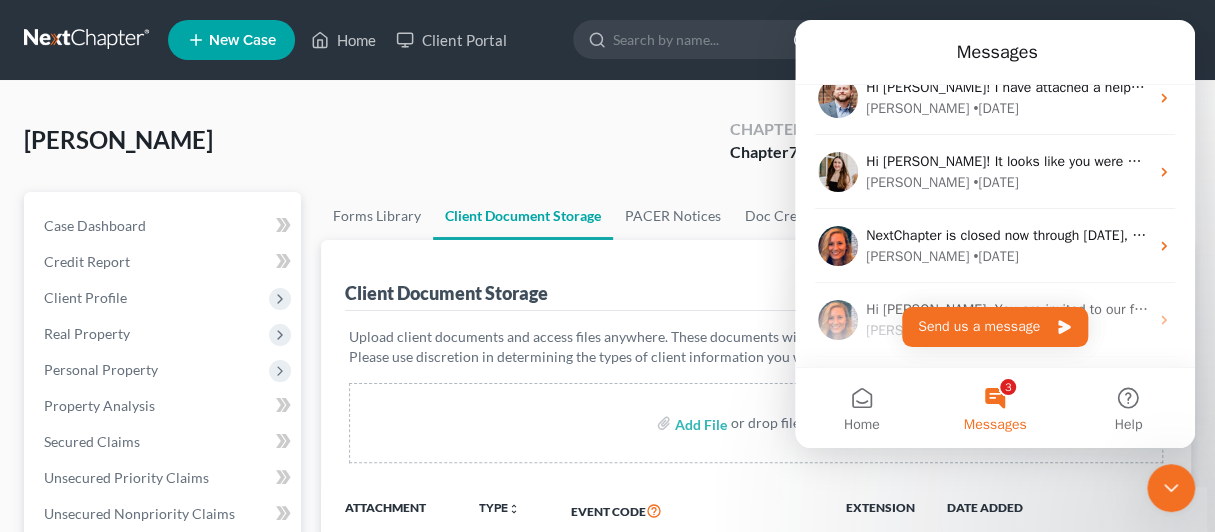 click on "New Case Home Client Portal         - No Result - See all results Or Press Enter... Help Help Center Webinars Training Videos What's new [PERSON_NAME] & [PERSON_NAME], [PERSON_NAME] & [PERSON_NAME] [EMAIL_ADDRESS][DOMAIN_NAME] My Account Settings Plan + Billing Account Add-Ons Upgrade to Whoa Log out" at bounding box center (679, 40) 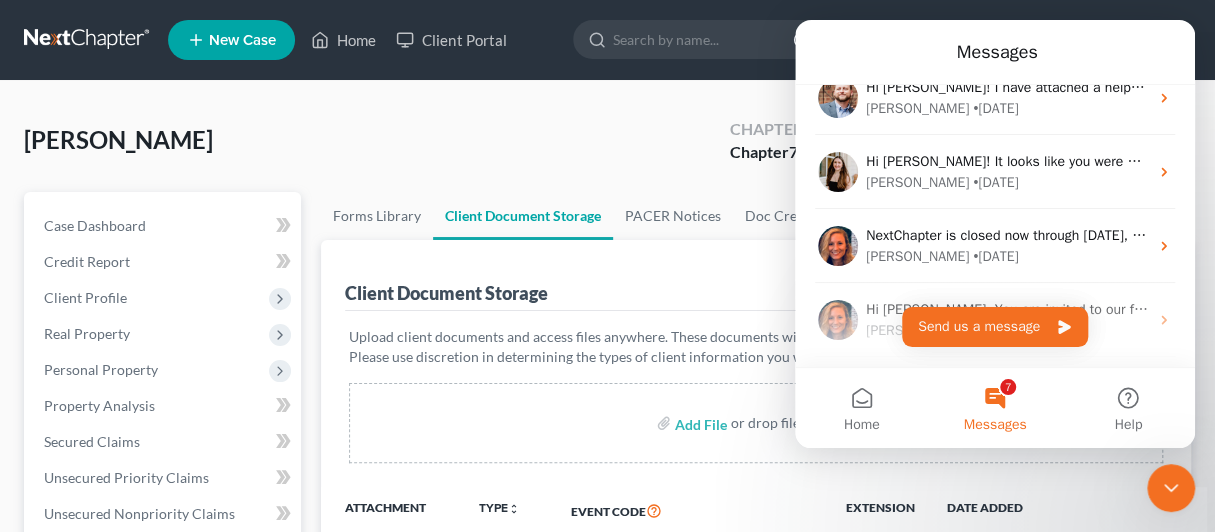 click on "Upload client documents and access files anywhere. These documents will be available when you are ready to file with the court. Please use discretion in determining the types of client information you will be storing in NextChapter.
Add File
or drop files here" at bounding box center [756, 399] 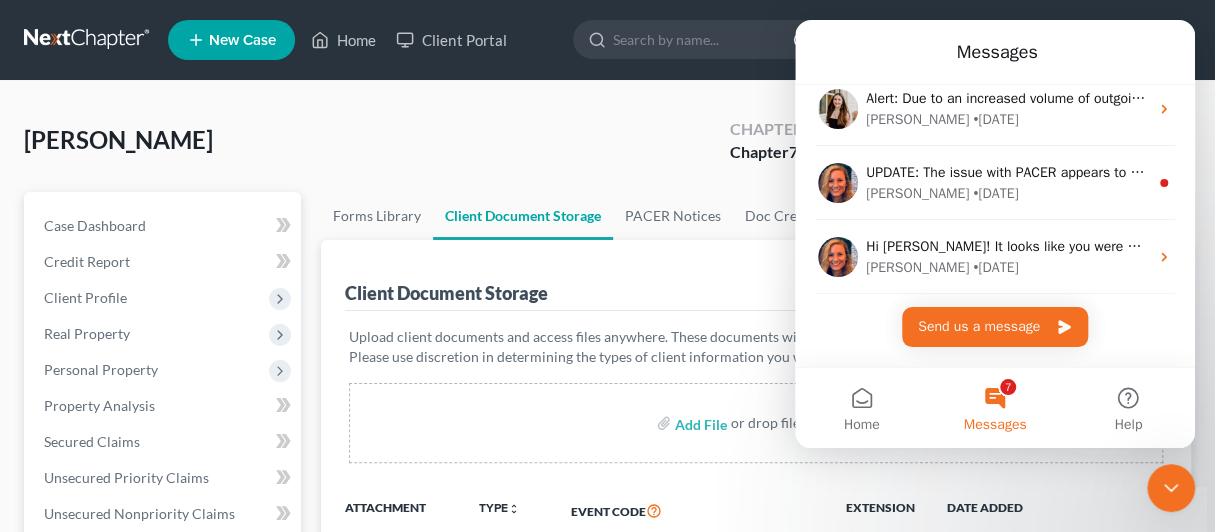 scroll, scrollTop: 2683, scrollLeft: 0, axis: vertical 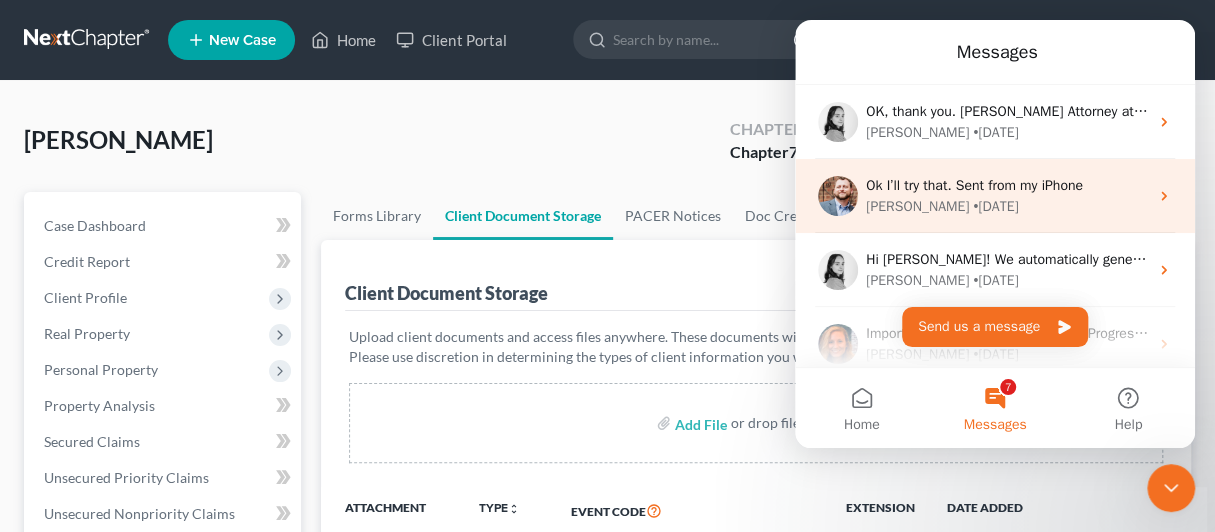 click on "Ok I’ll try that.  Sent from my iPhone" at bounding box center (974, 185) 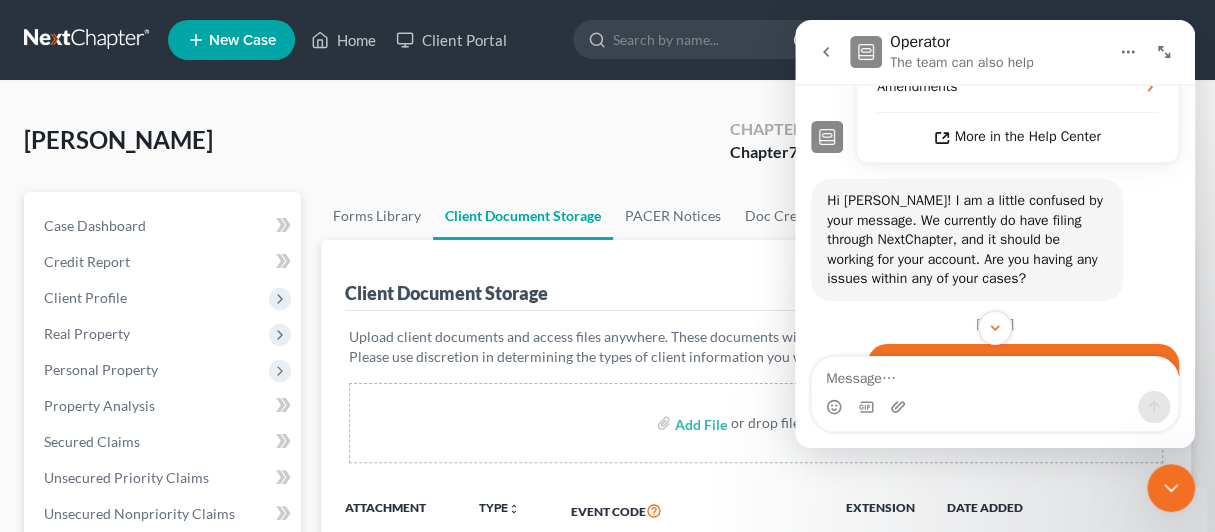 scroll, scrollTop: 481, scrollLeft: 0, axis: vertical 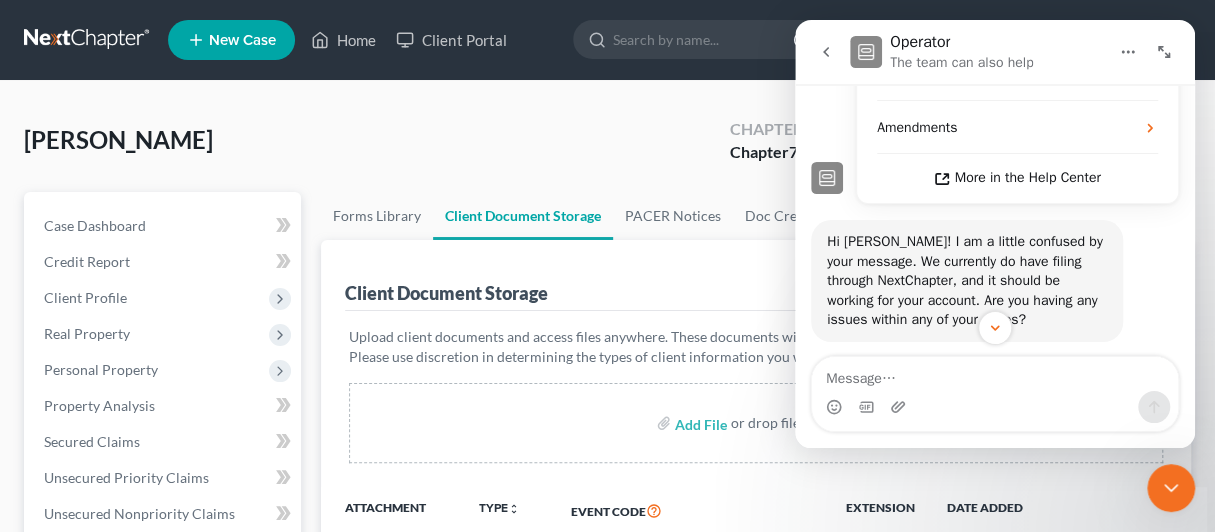 click 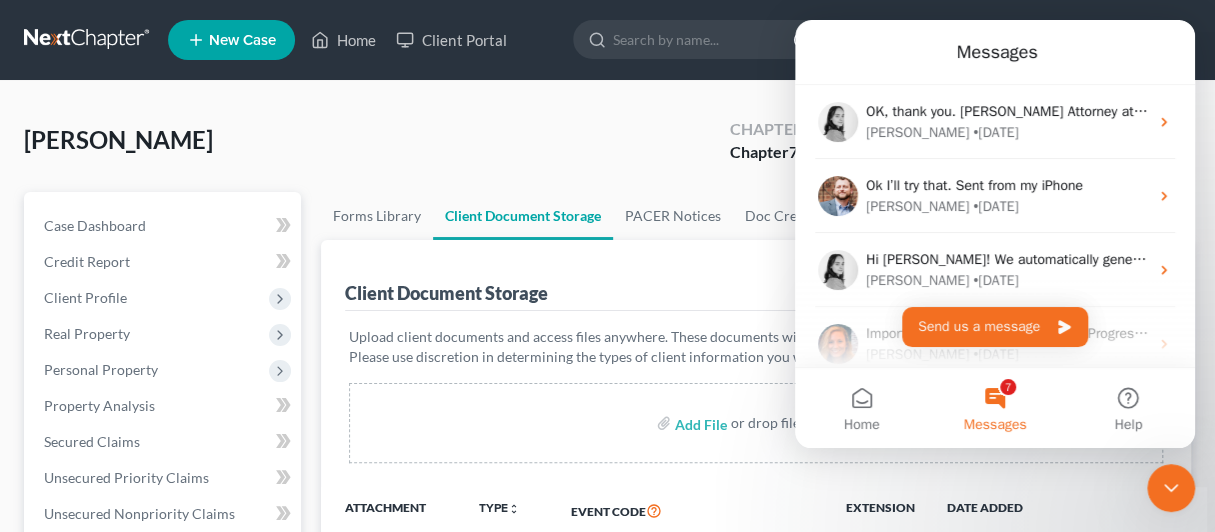 scroll, scrollTop: 0, scrollLeft: 0, axis: both 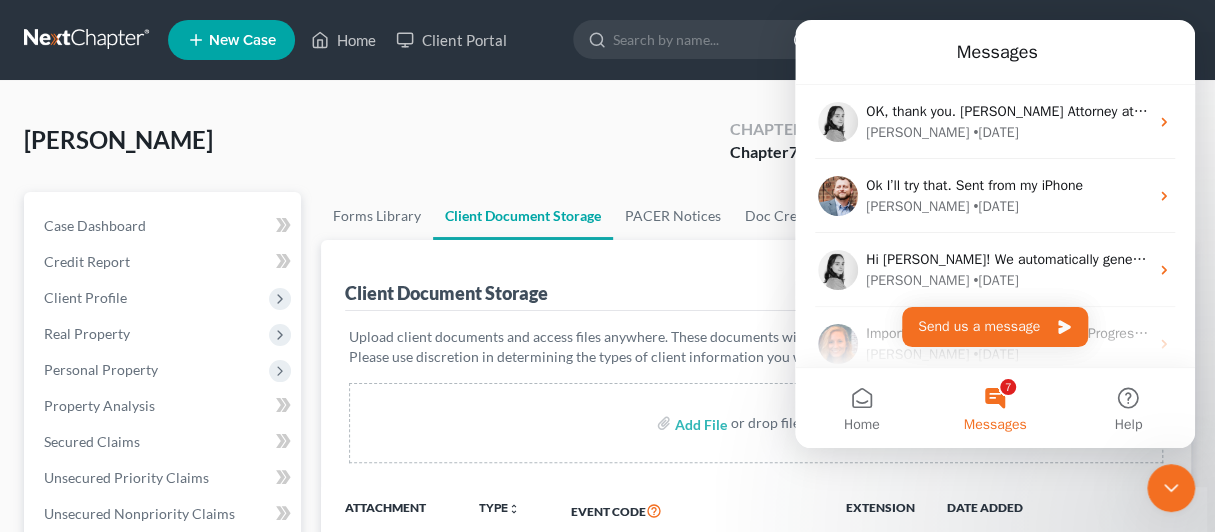 click on "[PERSON_NAME] Upgraded Chapter Chapter  7 Status Lead District COB Preview" at bounding box center (607, 148) 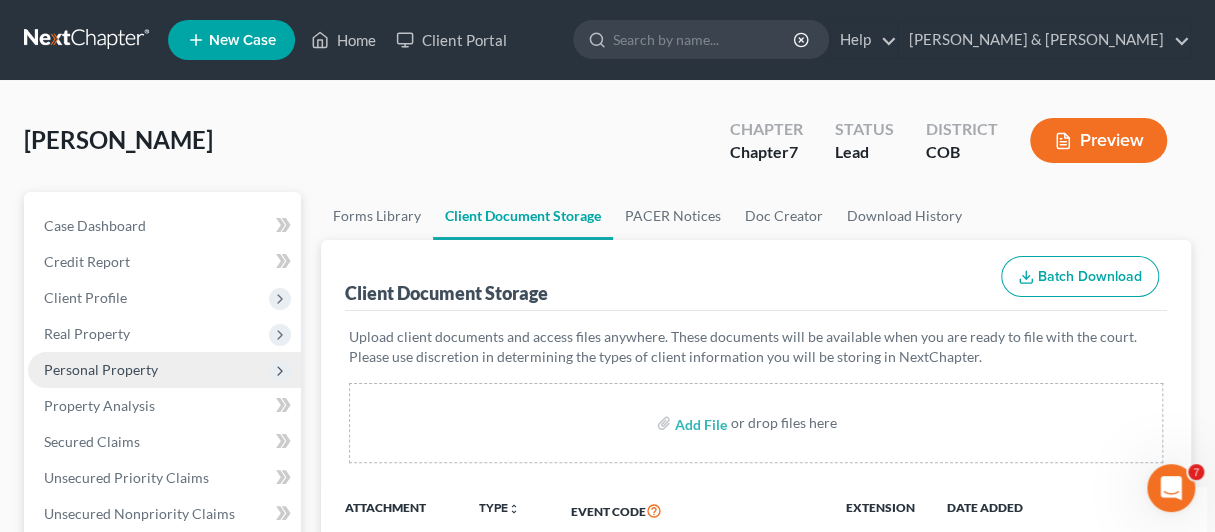 click on "Personal Property" at bounding box center [101, 369] 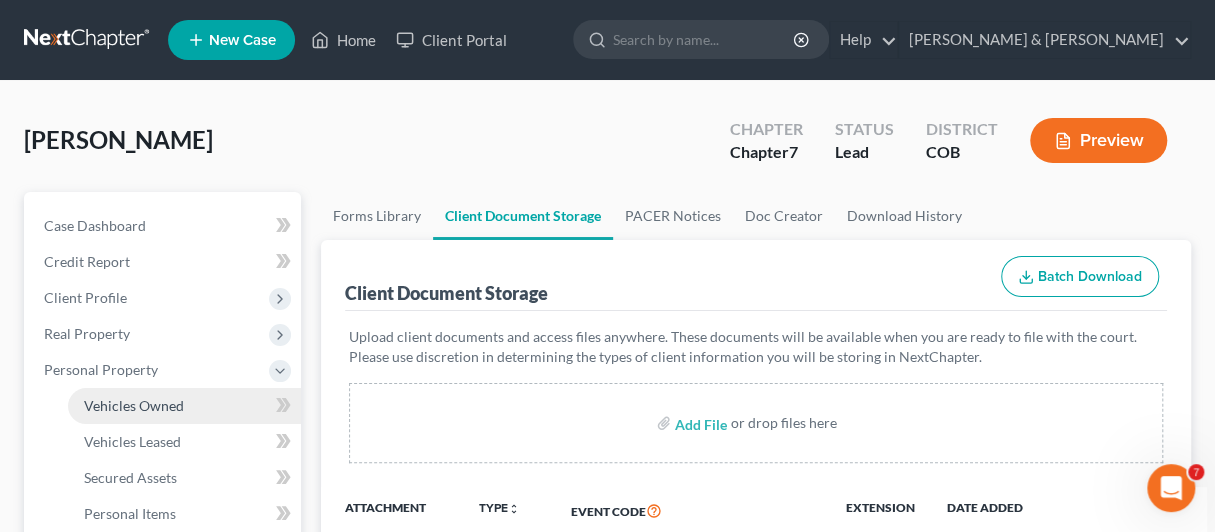 click on "Vehicles Owned" at bounding box center (134, 405) 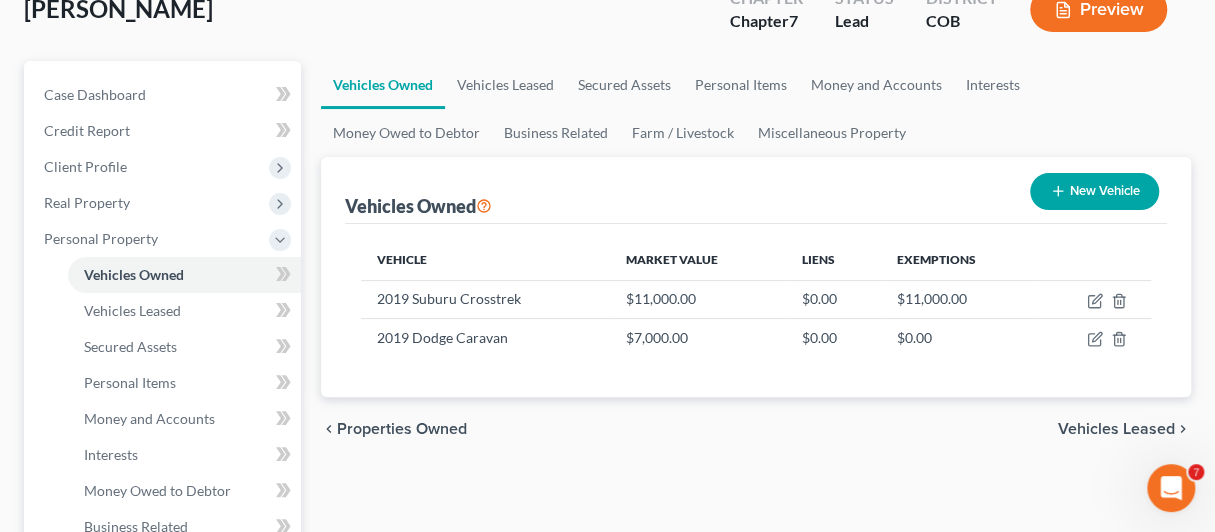 scroll, scrollTop: 0, scrollLeft: 0, axis: both 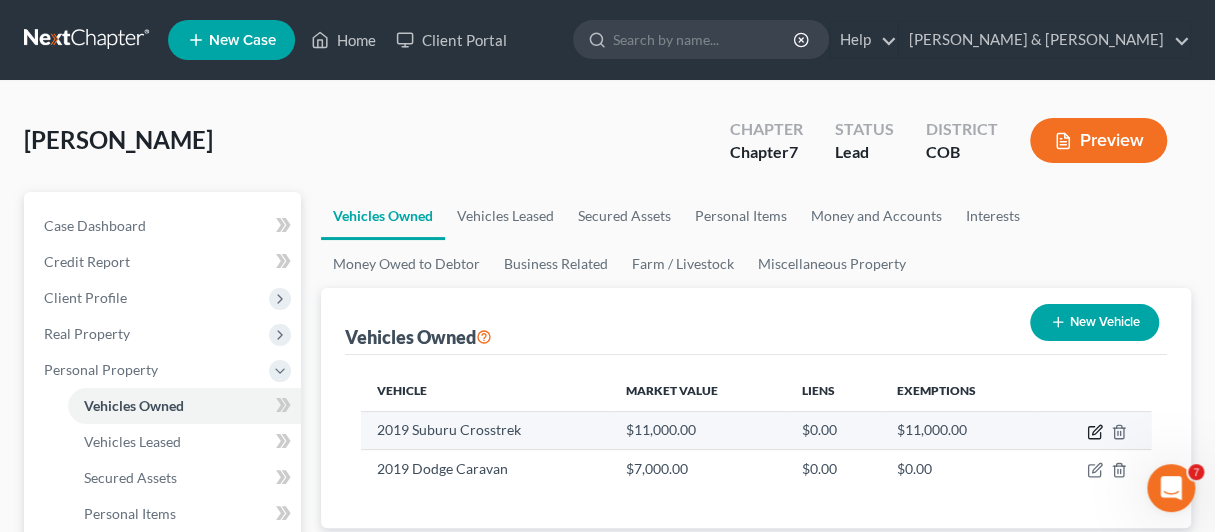 click 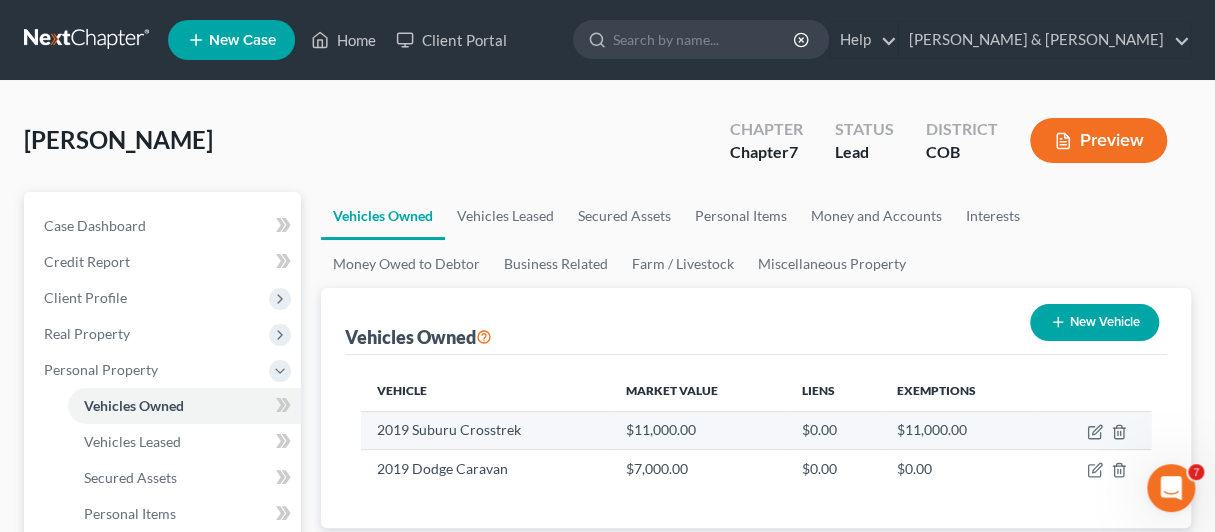 select on "0" 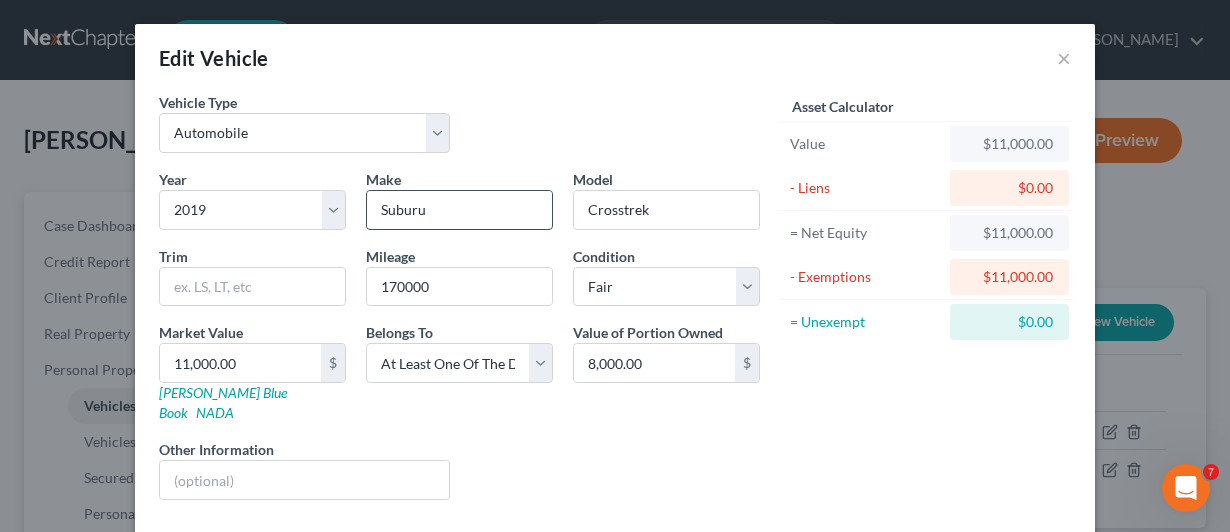 drag, startPoint x: 400, startPoint y: 207, endPoint x: 418, endPoint y: 226, distance: 26.172504 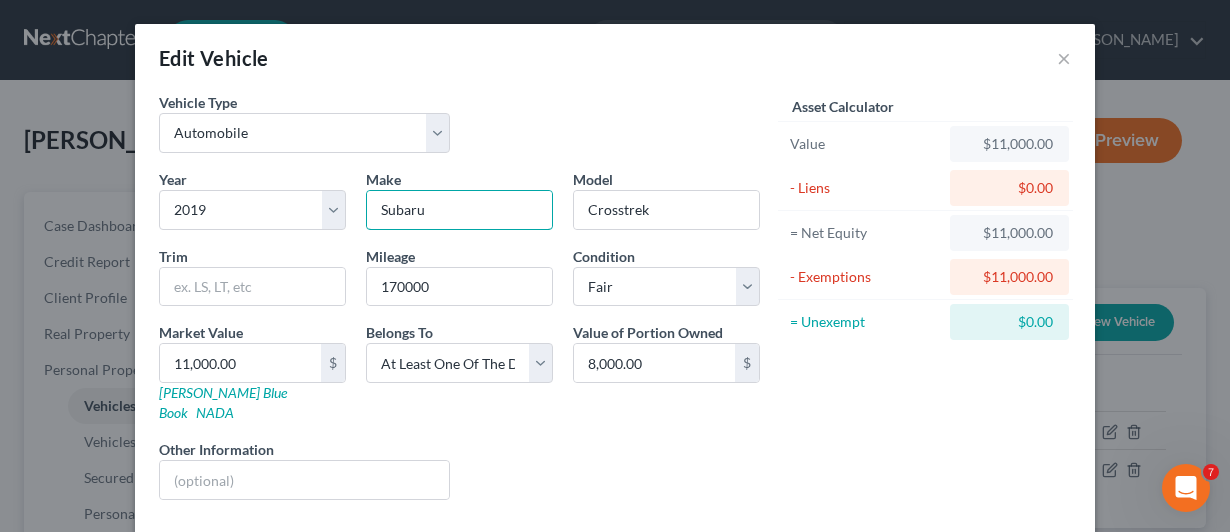 type on "Subaru" 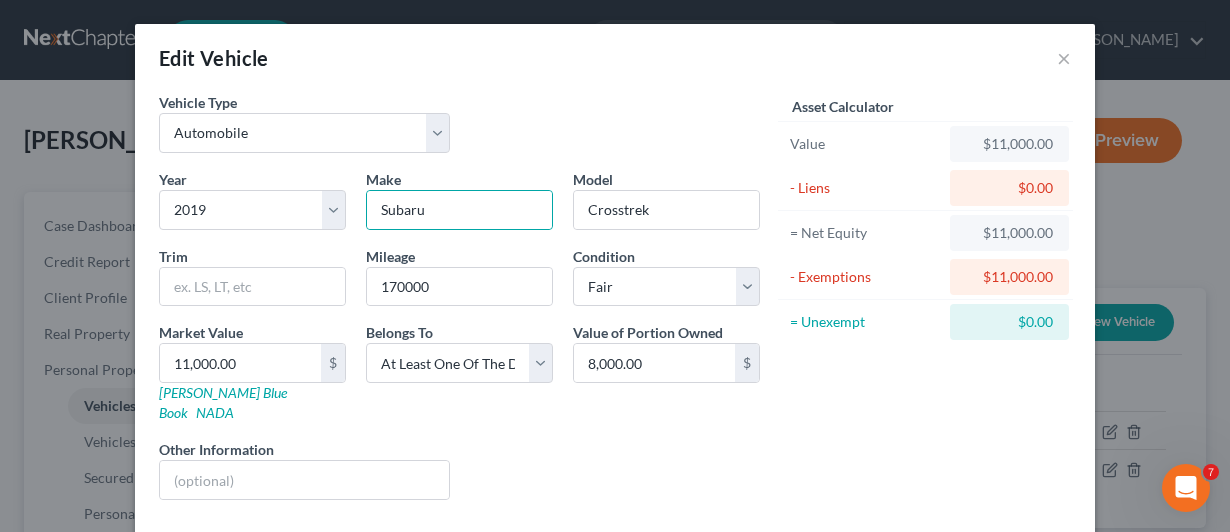 click on "Liens
Select" at bounding box center [615, 469] 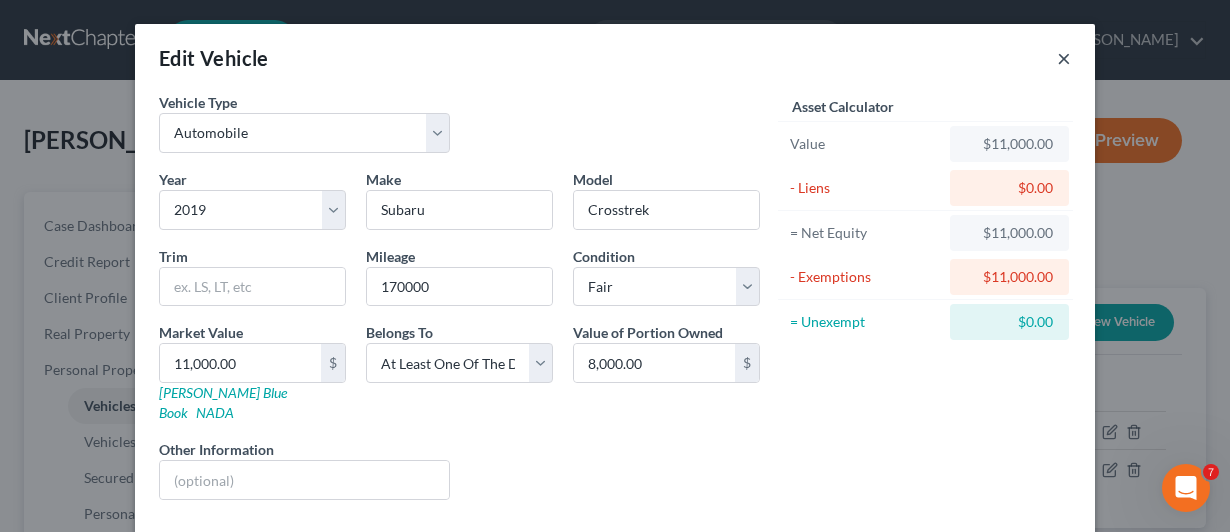 click on "×" at bounding box center [1064, 58] 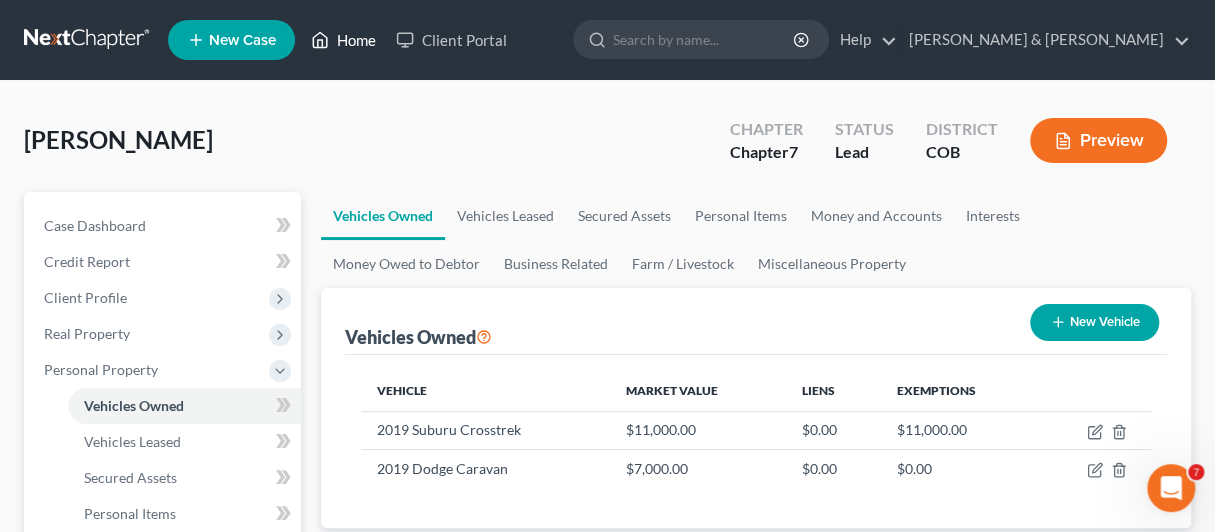 click on "Home" at bounding box center [343, 40] 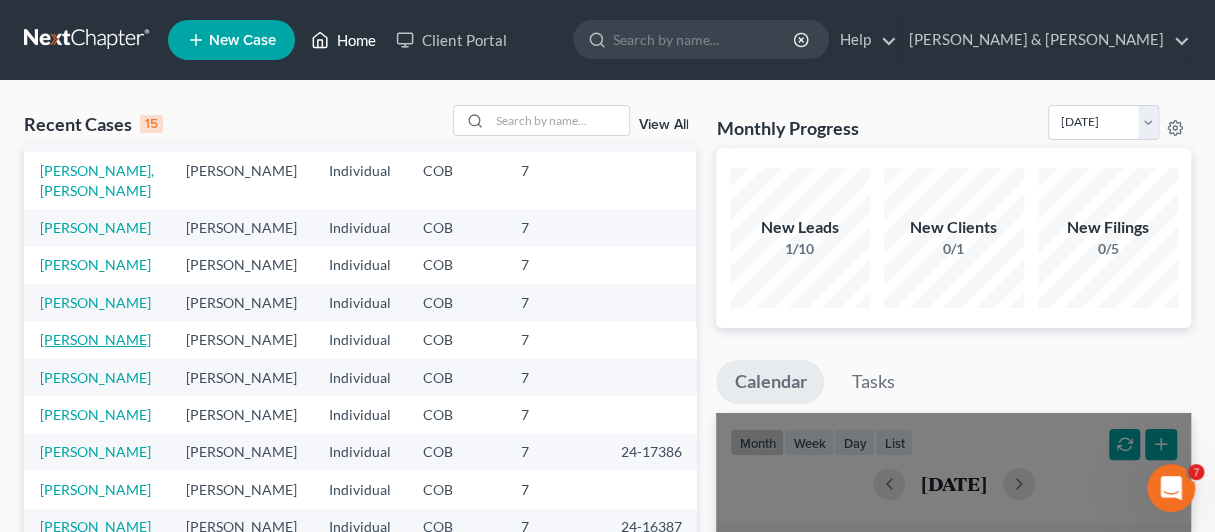 scroll, scrollTop: 100, scrollLeft: 0, axis: vertical 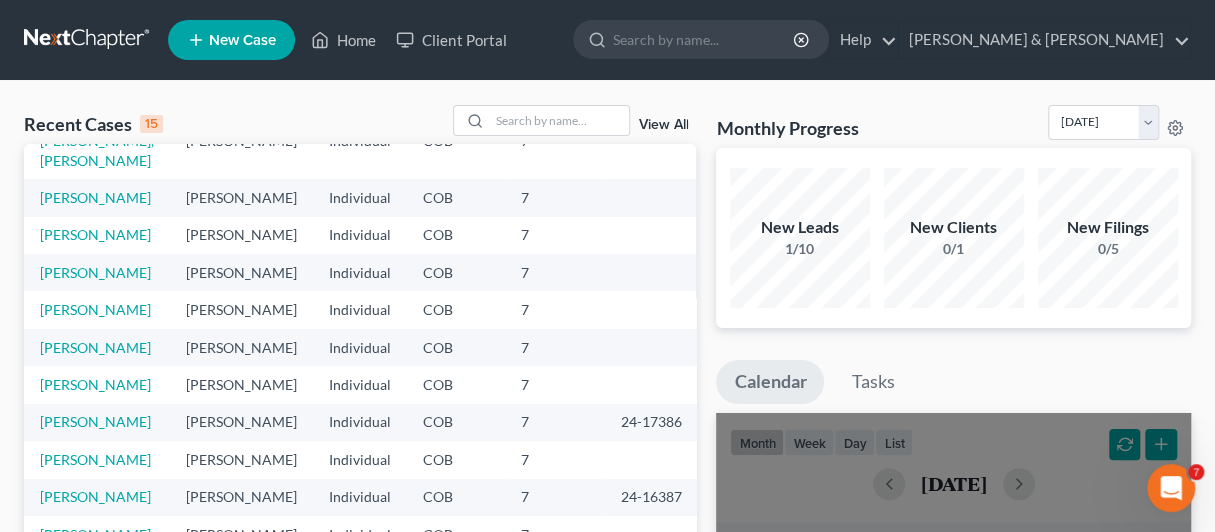 click on "[PERSON_NAME]" at bounding box center [97, 197] 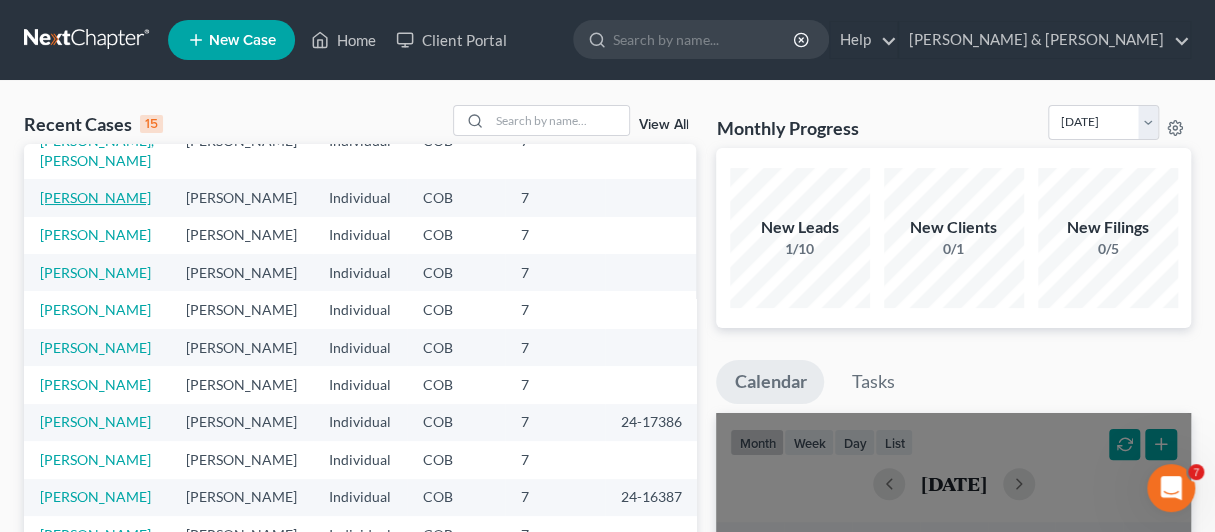 click on "[PERSON_NAME]" at bounding box center (95, 197) 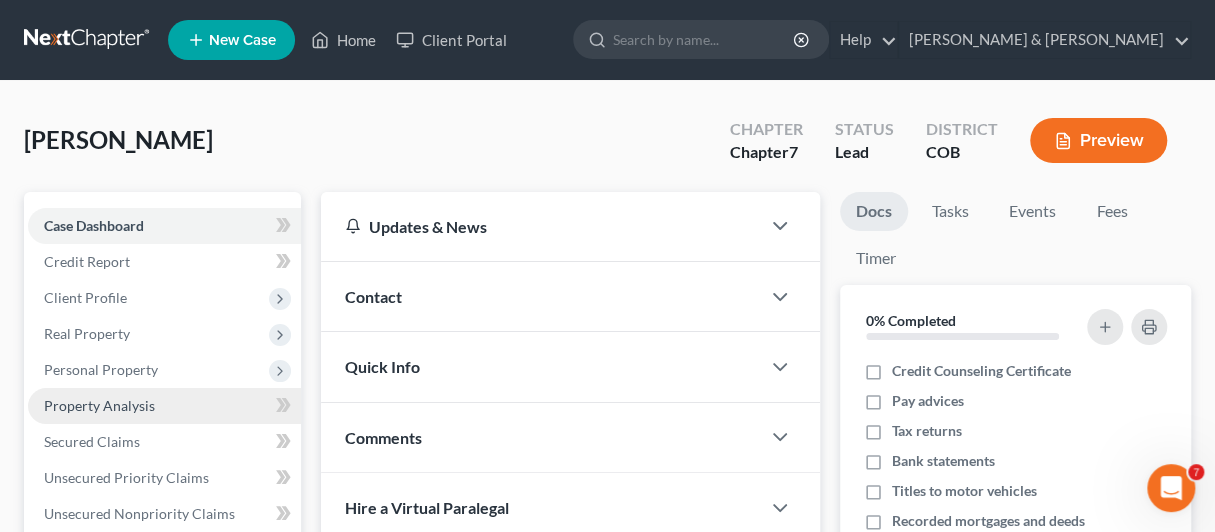 scroll, scrollTop: 100, scrollLeft: 0, axis: vertical 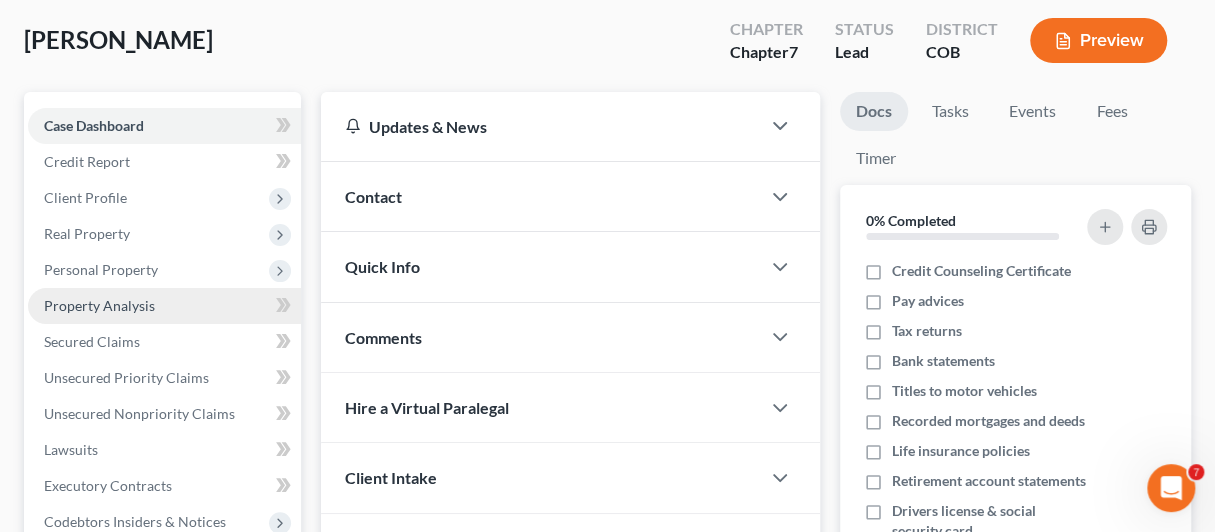 click on "Property Analysis" at bounding box center [164, 306] 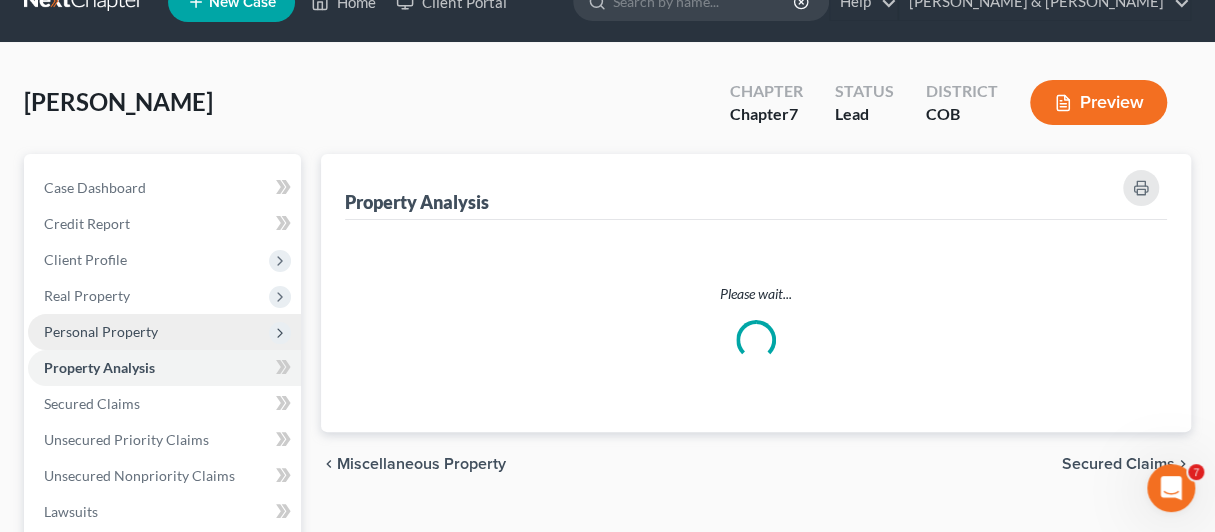 scroll, scrollTop: 0, scrollLeft: 0, axis: both 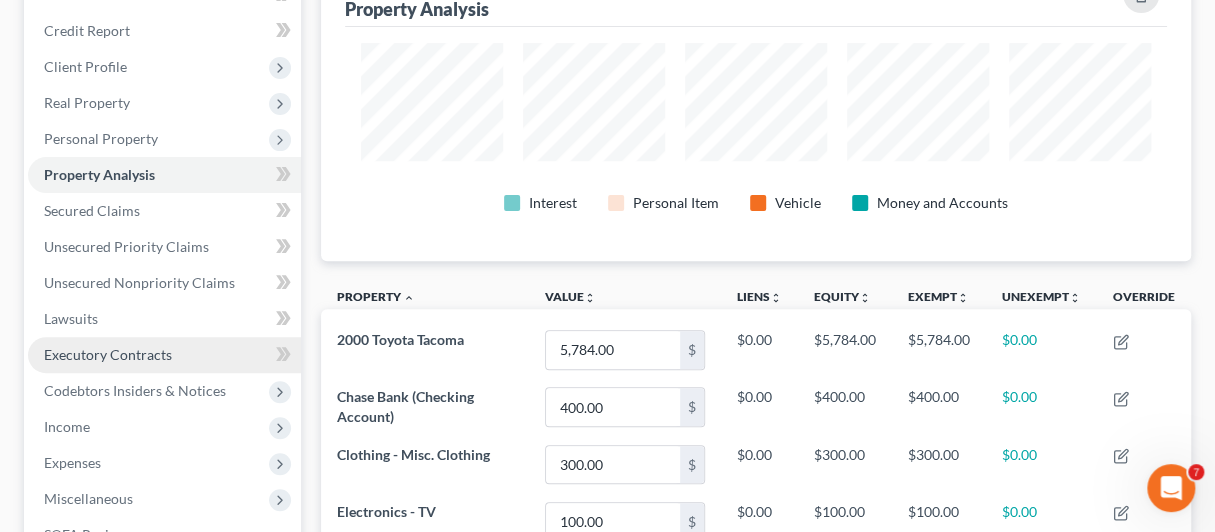 click on "Executory Contracts" at bounding box center [108, 354] 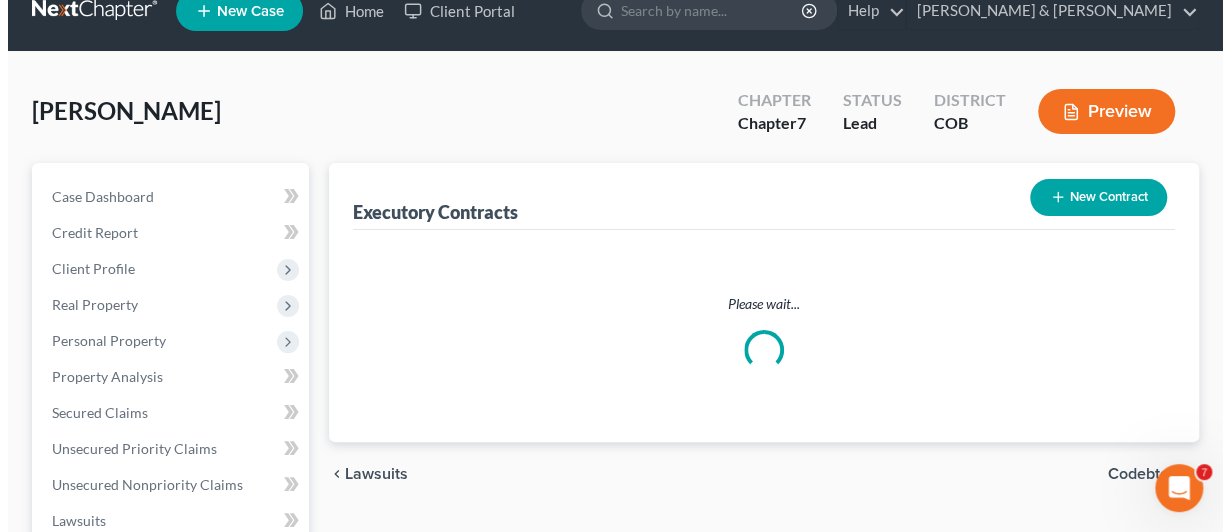 scroll, scrollTop: 0, scrollLeft: 0, axis: both 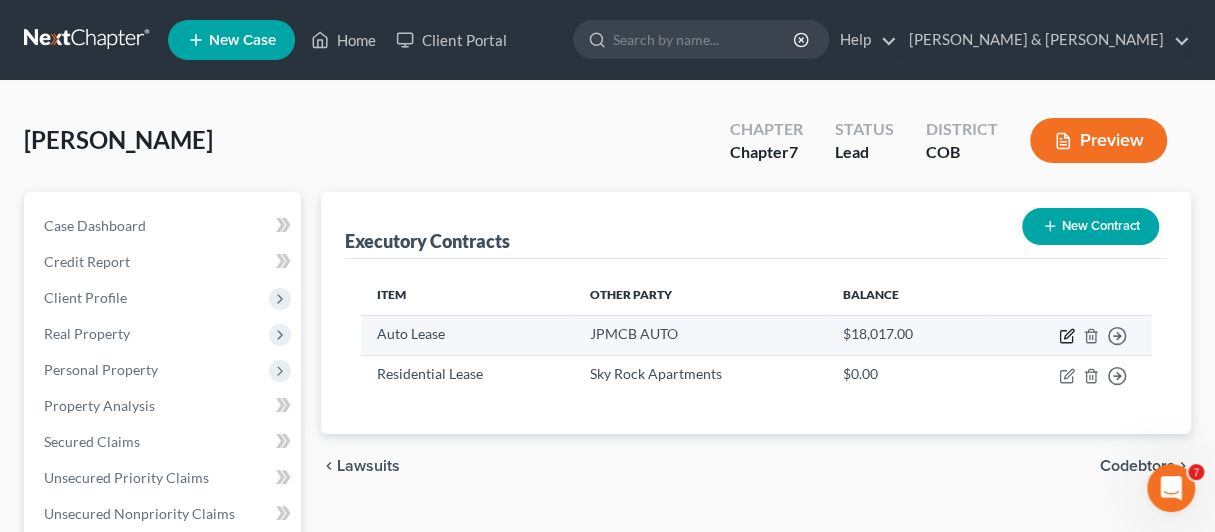 click 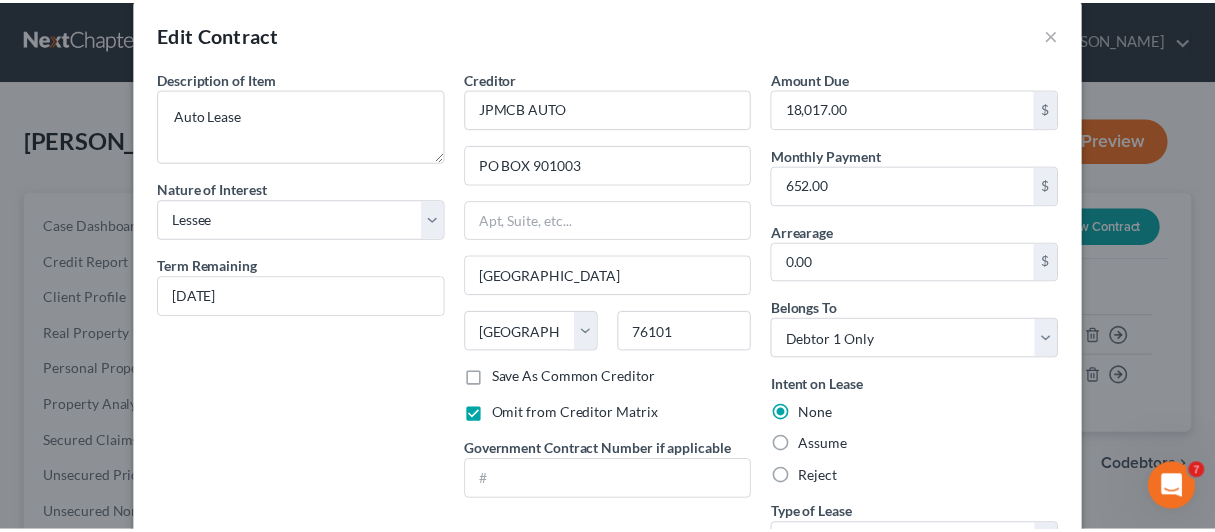 scroll, scrollTop: 0, scrollLeft: 0, axis: both 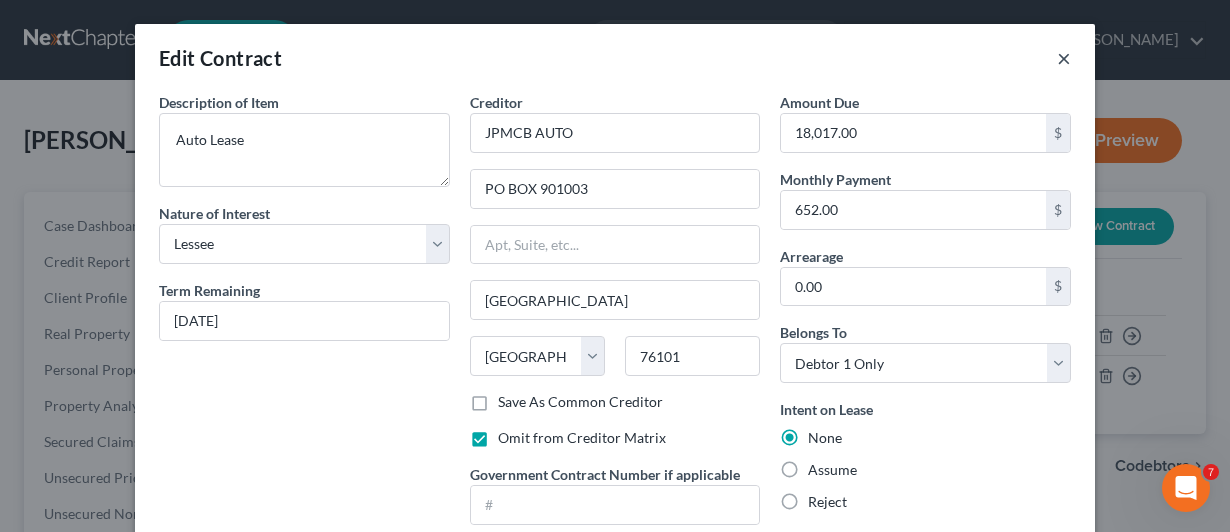 click on "×" at bounding box center [1064, 58] 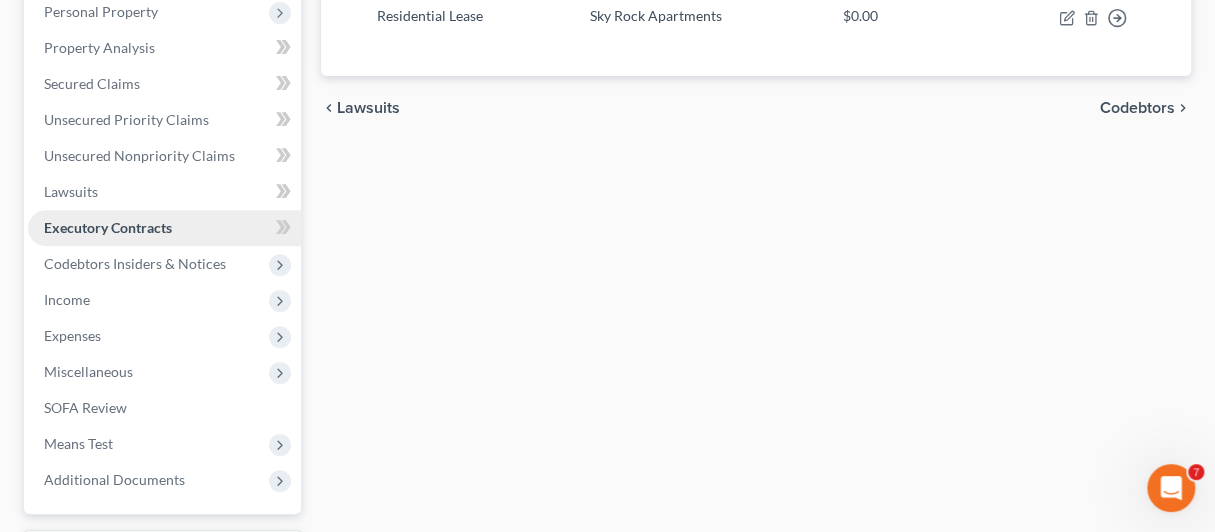 scroll, scrollTop: 400, scrollLeft: 0, axis: vertical 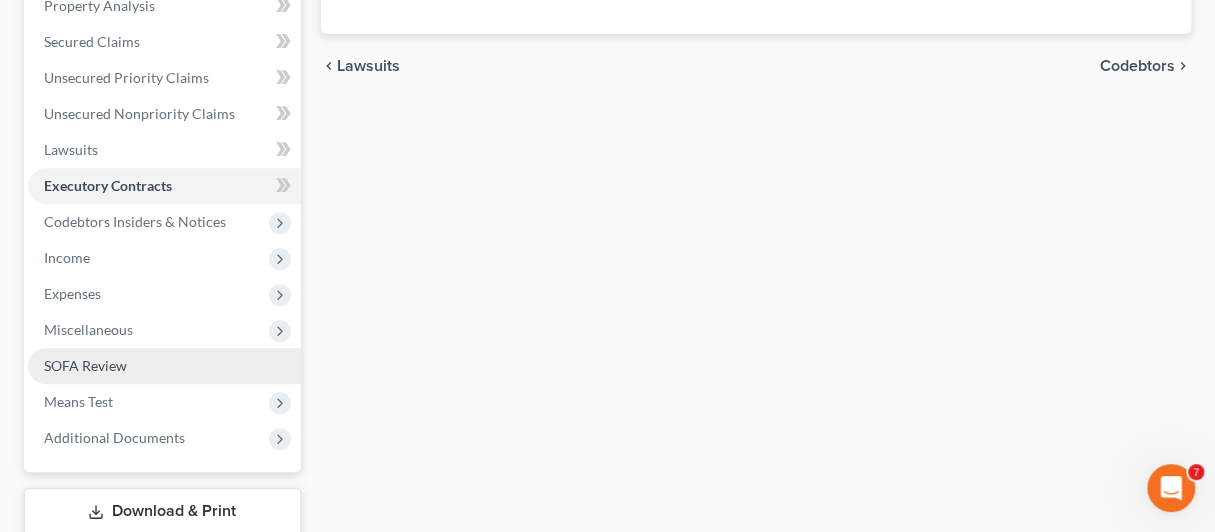 click on "SOFA Review" at bounding box center [85, 365] 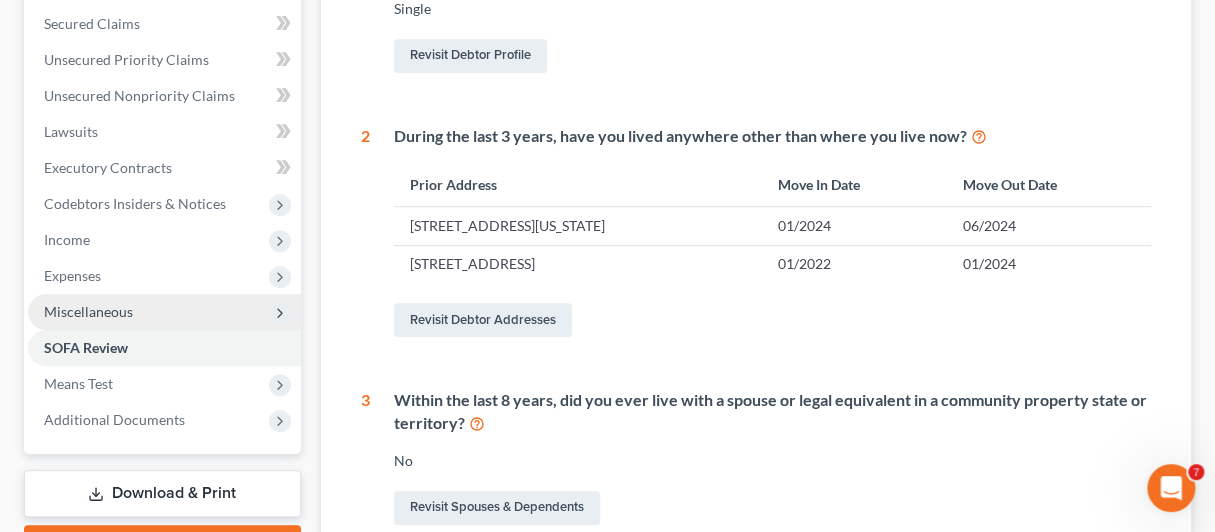 scroll, scrollTop: 414, scrollLeft: 0, axis: vertical 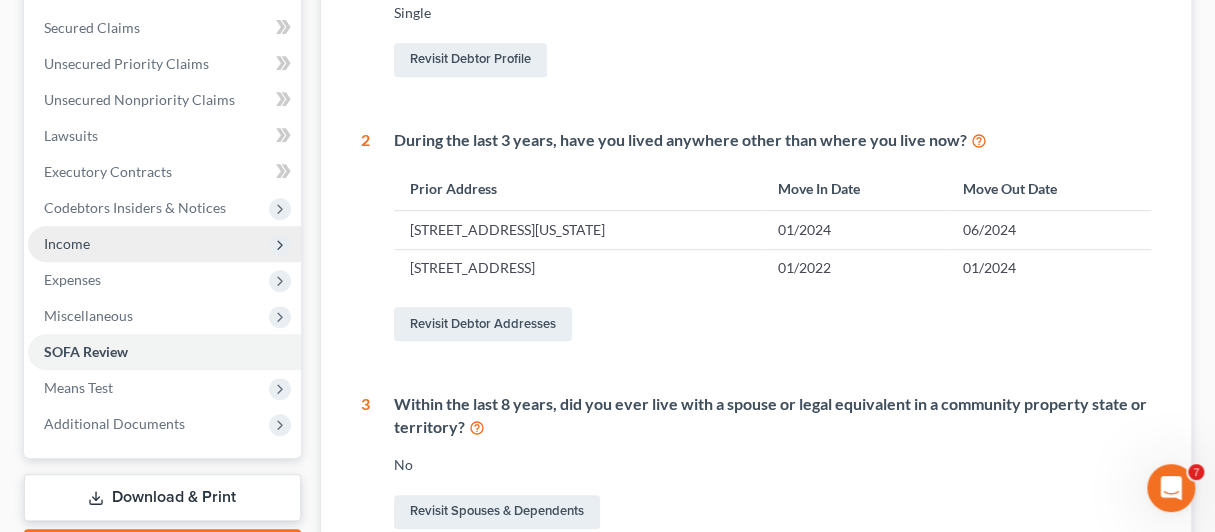 click on "Income" at bounding box center [67, 243] 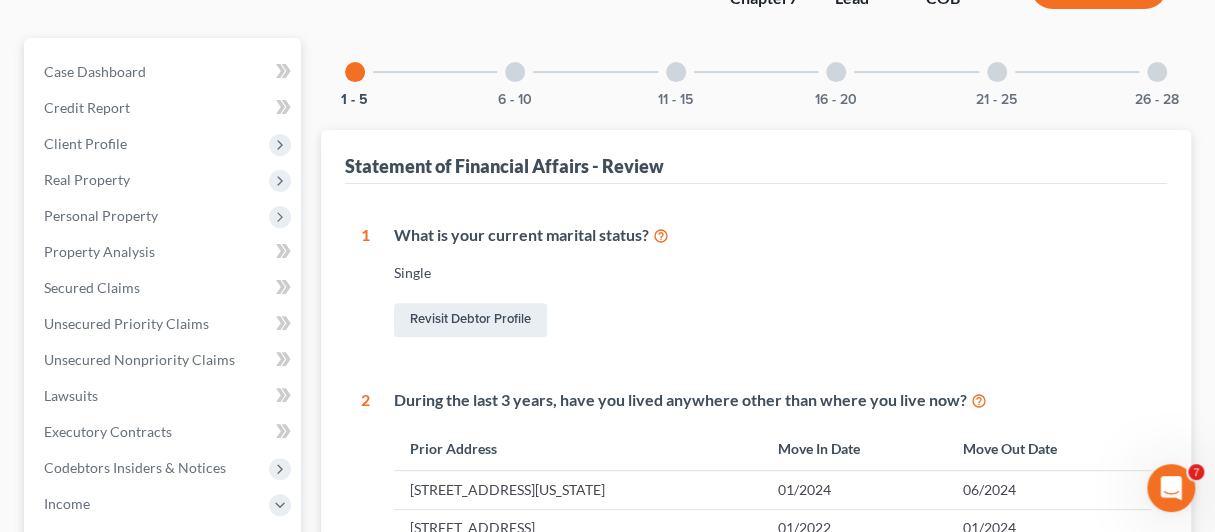 scroll, scrollTop: 0, scrollLeft: 0, axis: both 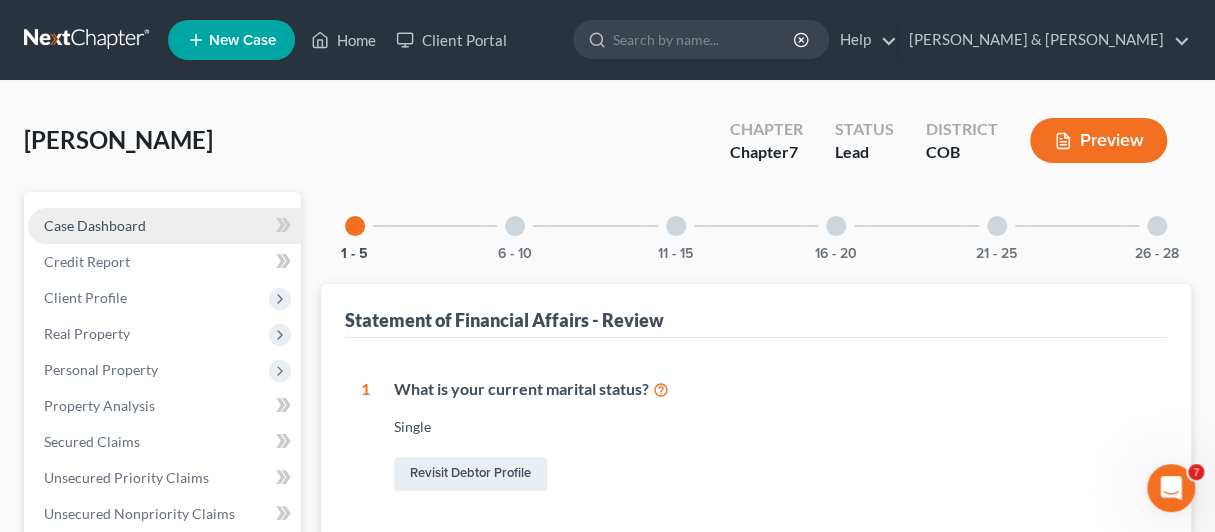drag, startPoint x: 230, startPoint y: 40, endPoint x: 218, endPoint y: 231, distance: 191.37659 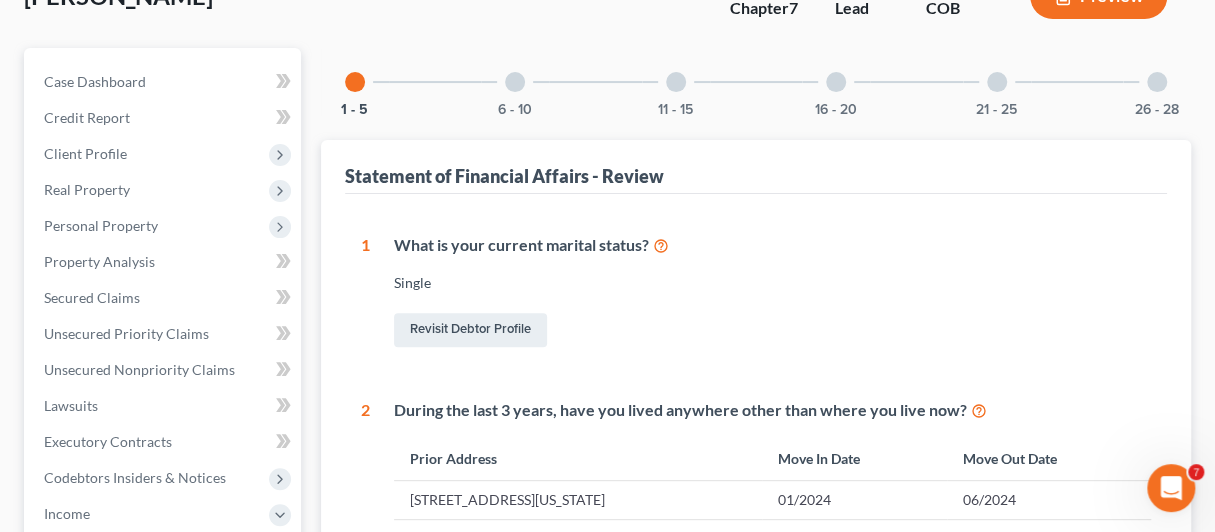 scroll, scrollTop: 0, scrollLeft: 0, axis: both 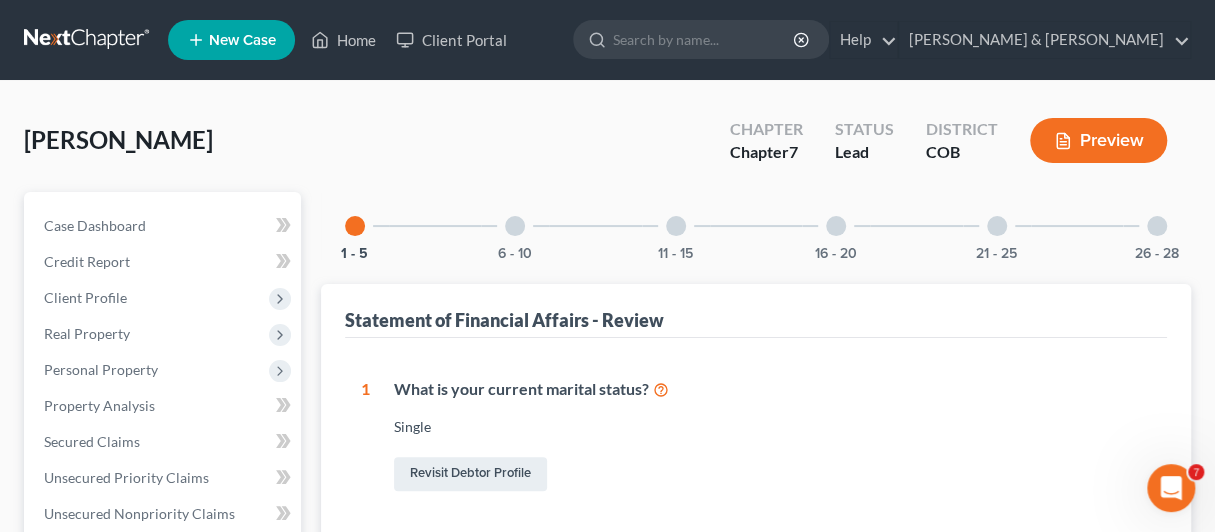 click on "New Case" at bounding box center [242, 40] 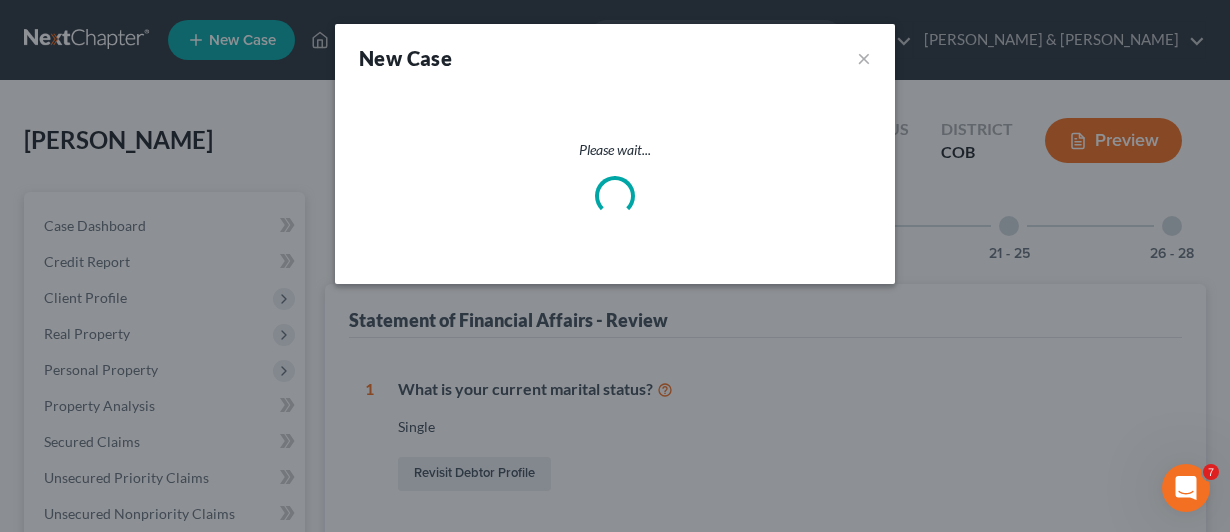select on "11" 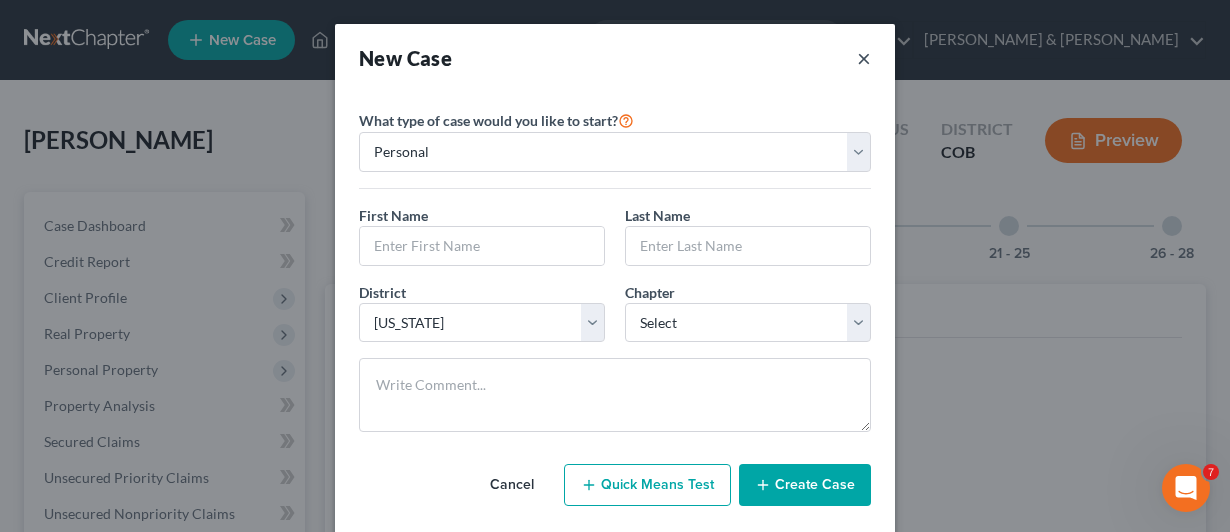 click on "×" at bounding box center (864, 58) 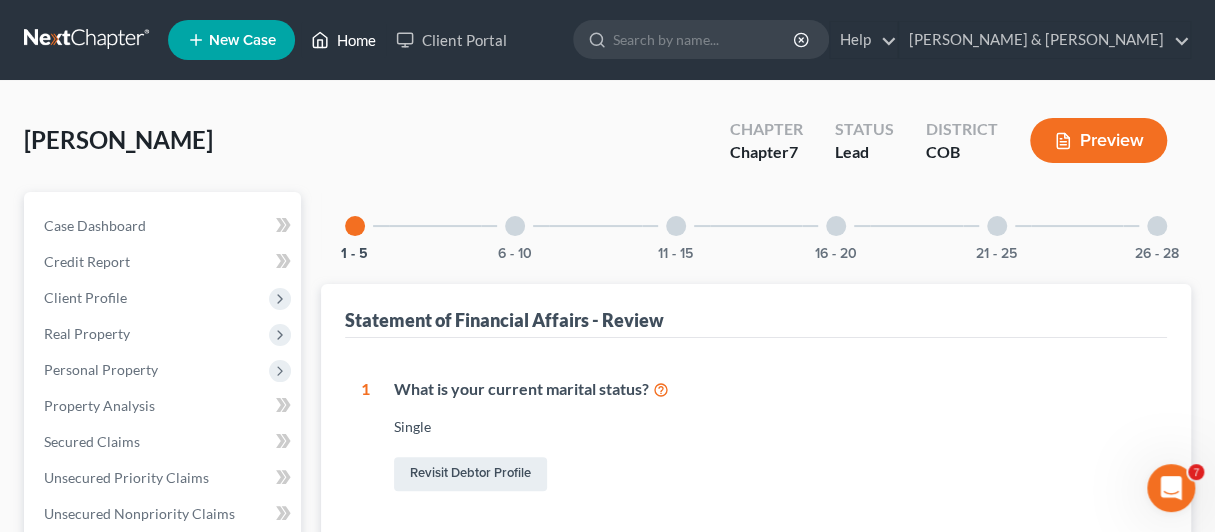 click on "Home" at bounding box center (343, 40) 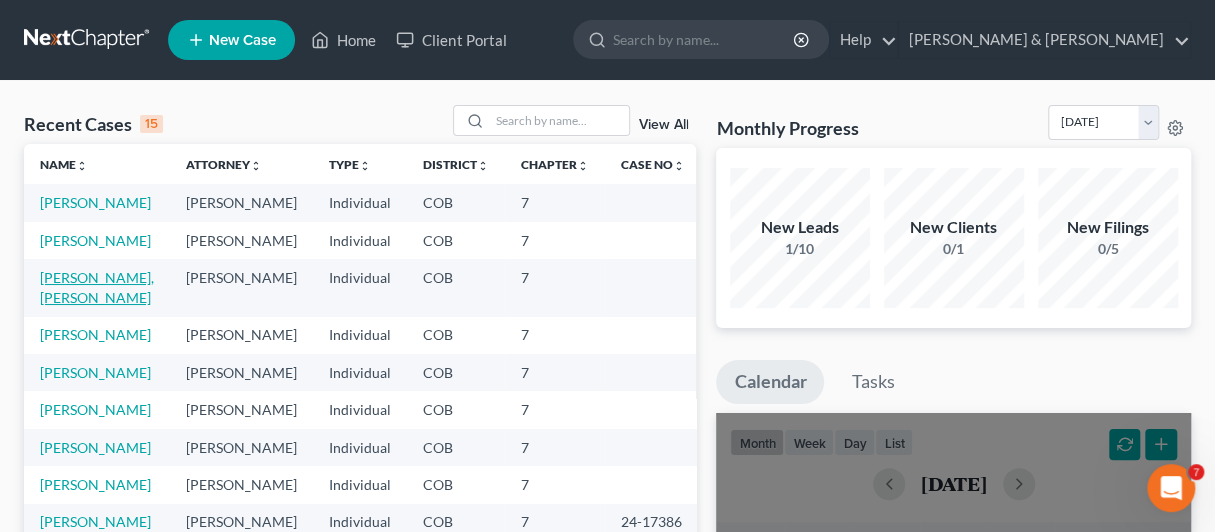 click on "[PERSON_NAME], [PERSON_NAME]" at bounding box center [97, 287] 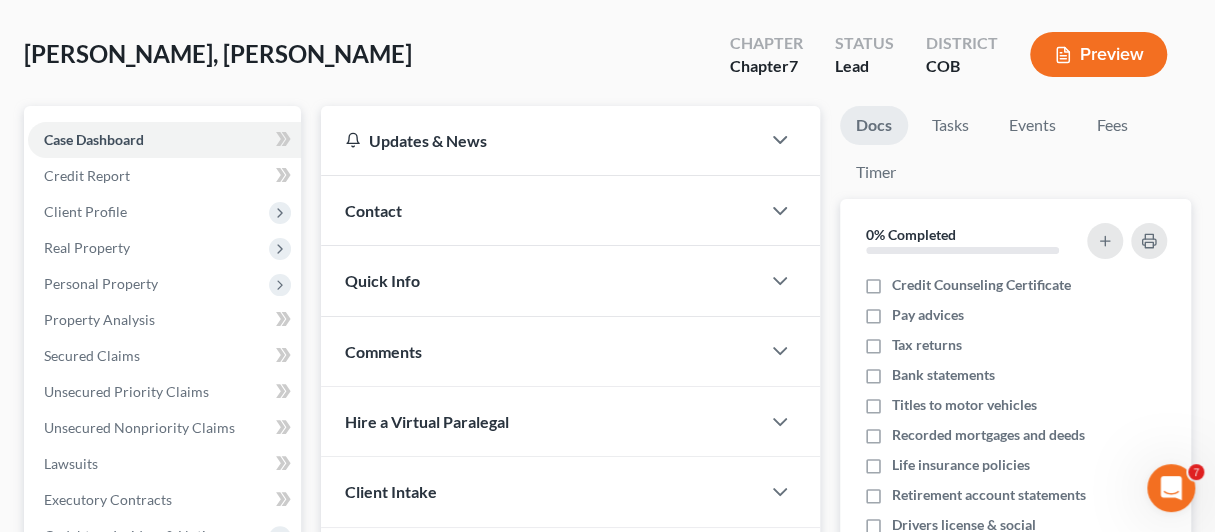 scroll, scrollTop: 400, scrollLeft: 0, axis: vertical 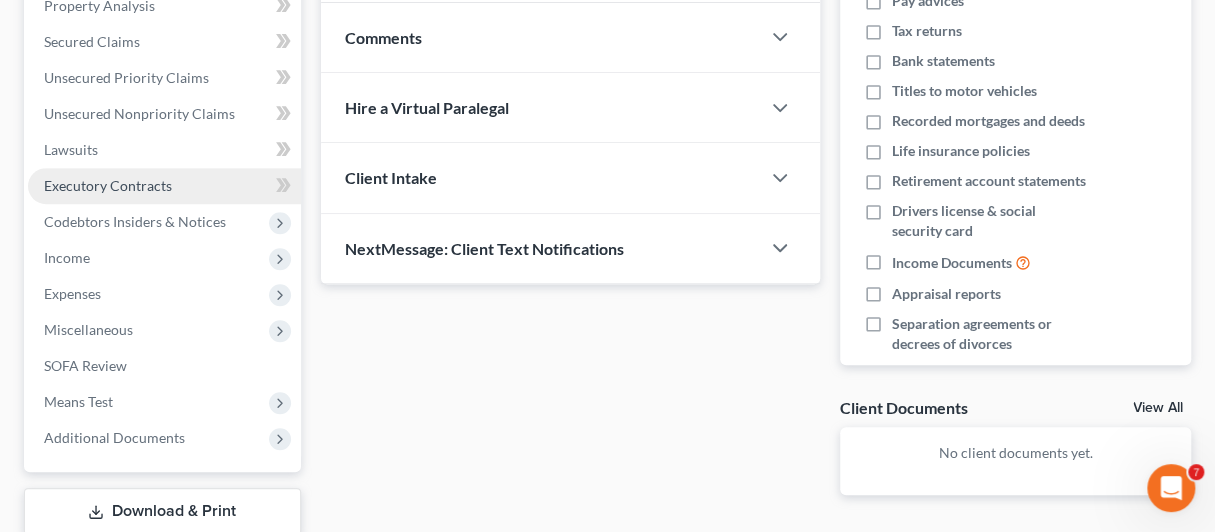 click on "Executory Contracts" at bounding box center (108, 185) 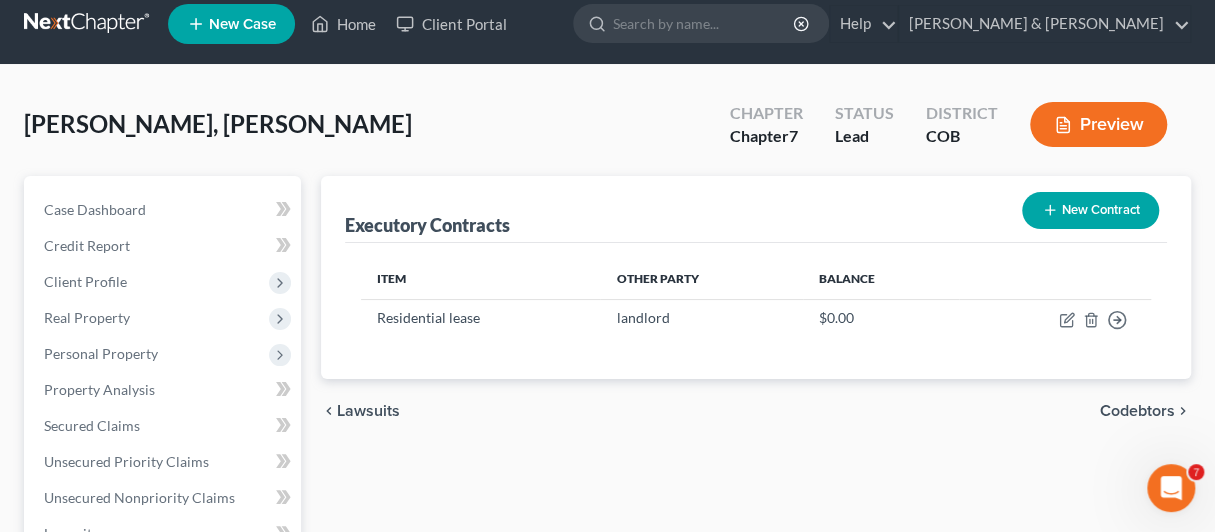 scroll, scrollTop: 0, scrollLeft: 0, axis: both 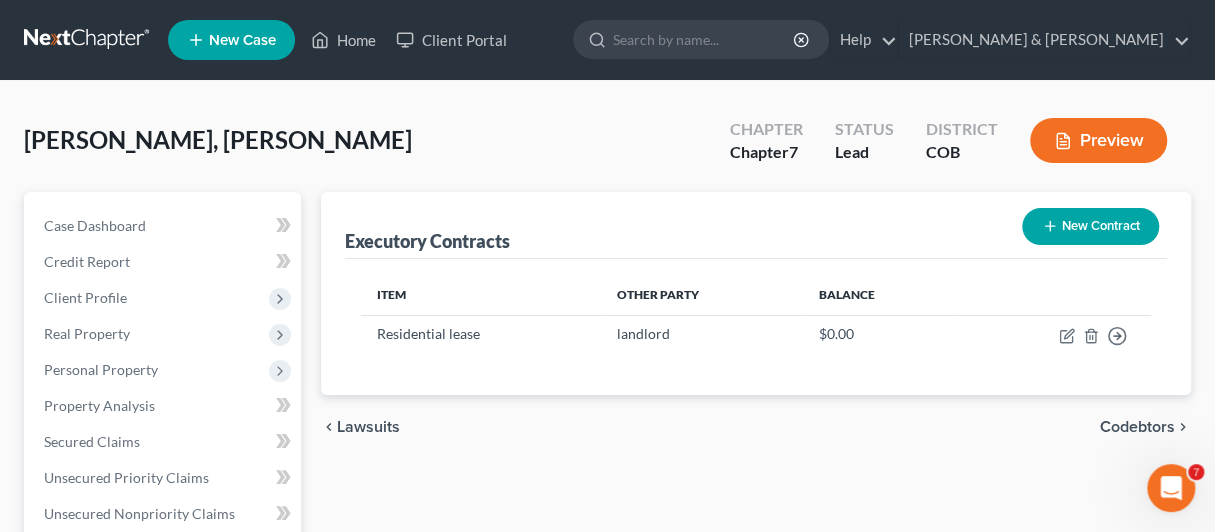 click on "New Case" at bounding box center (242, 40) 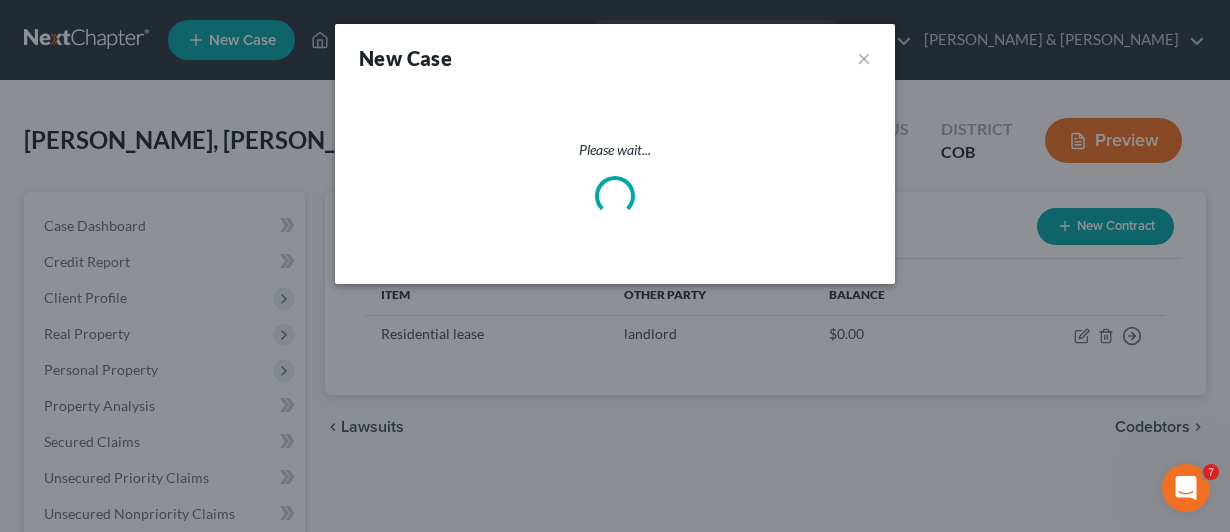 select on "11" 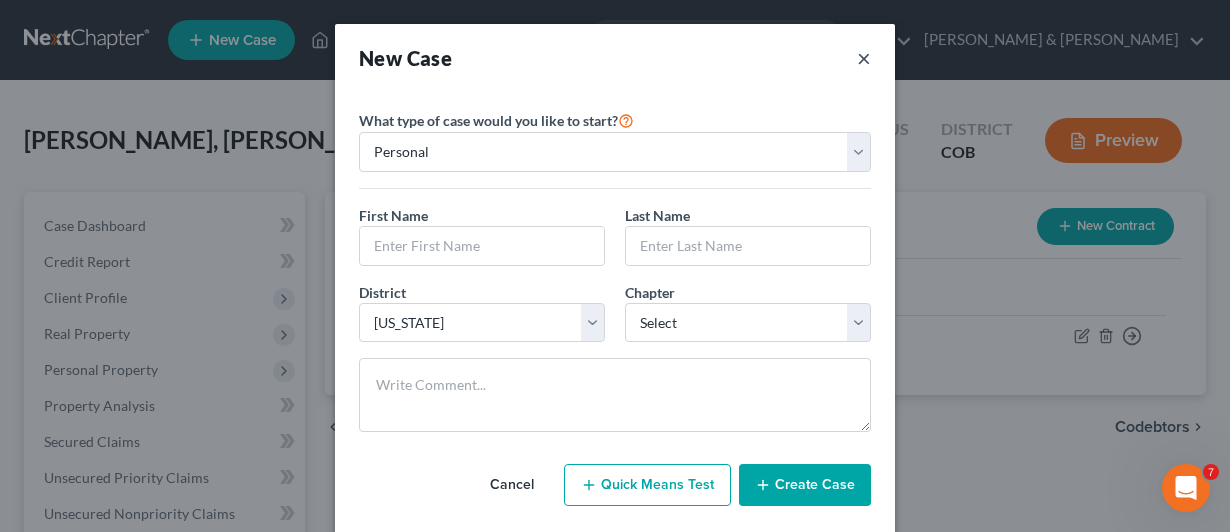 click on "×" at bounding box center [864, 58] 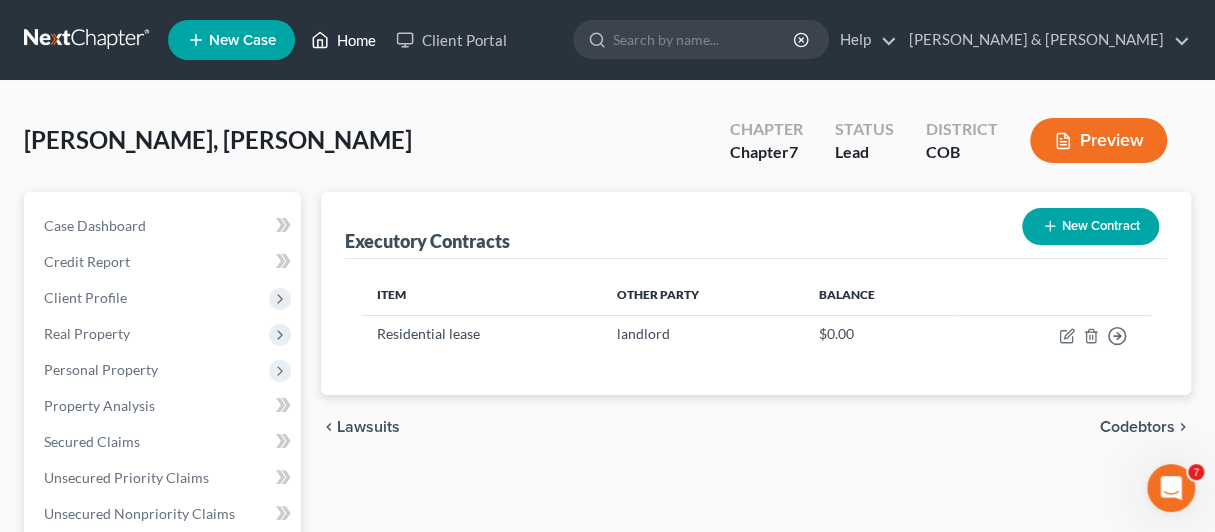 click on "Home" at bounding box center (343, 40) 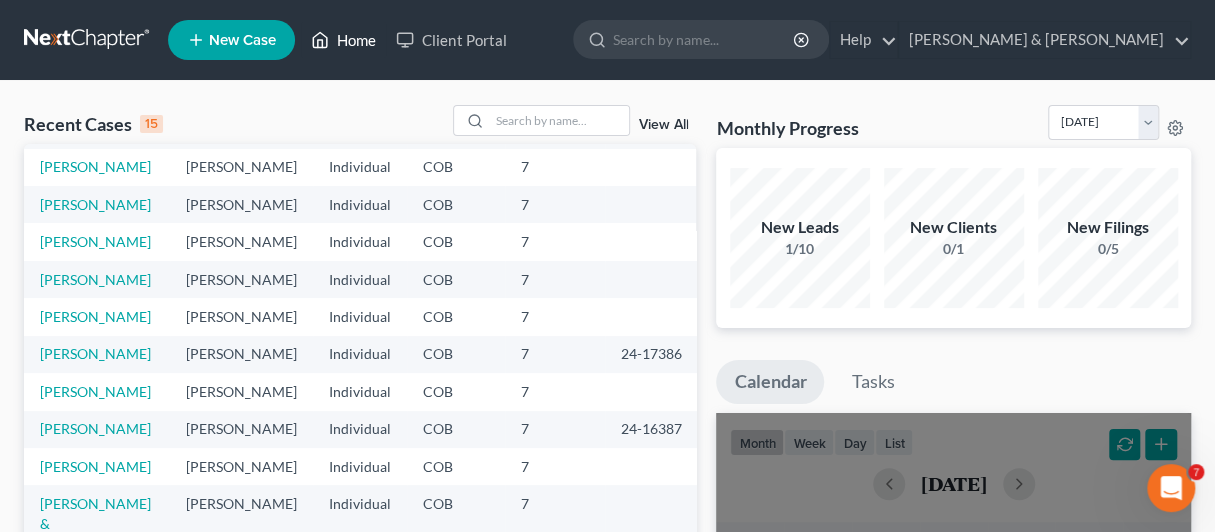 scroll, scrollTop: 197, scrollLeft: 0, axis: vertical 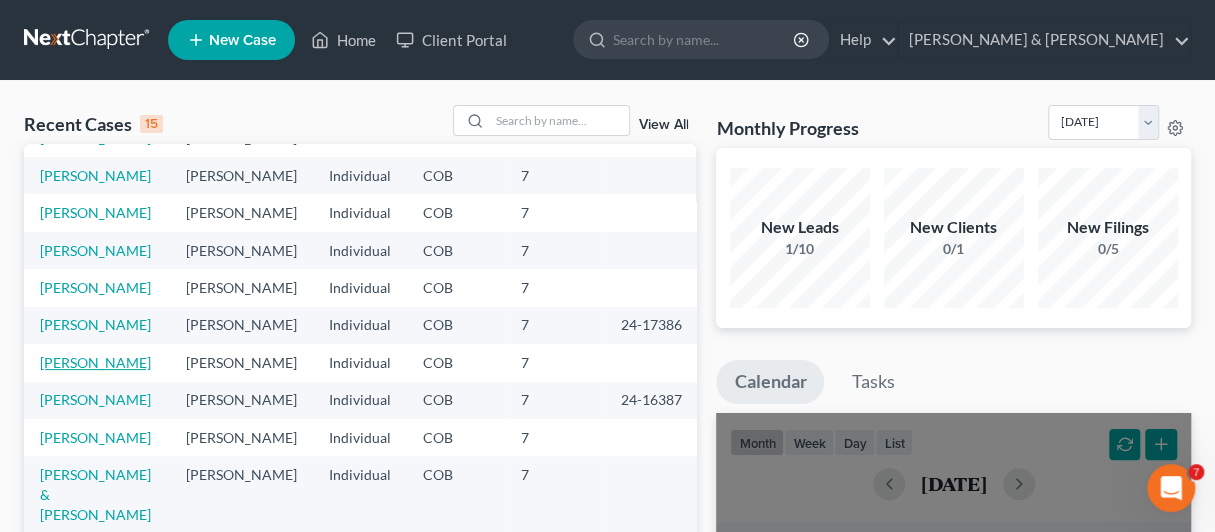 click on "[PERSON_NAME]" at bounding box center (95, 362) 